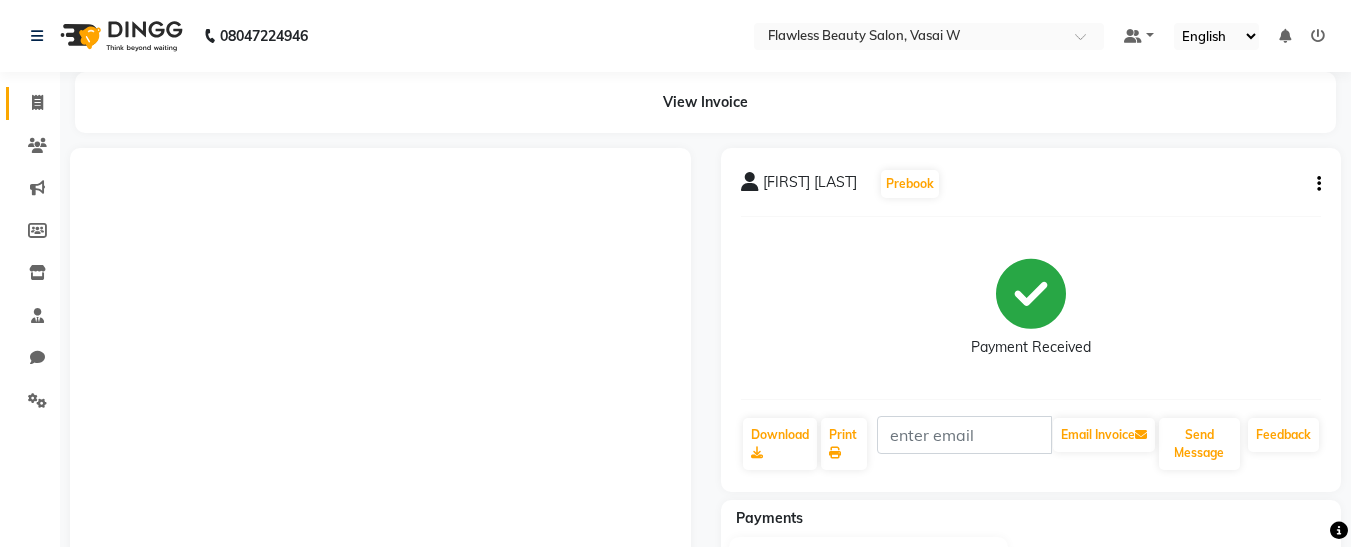 scroll, scrollTop: 0, scrollLeft: 0, axis: both 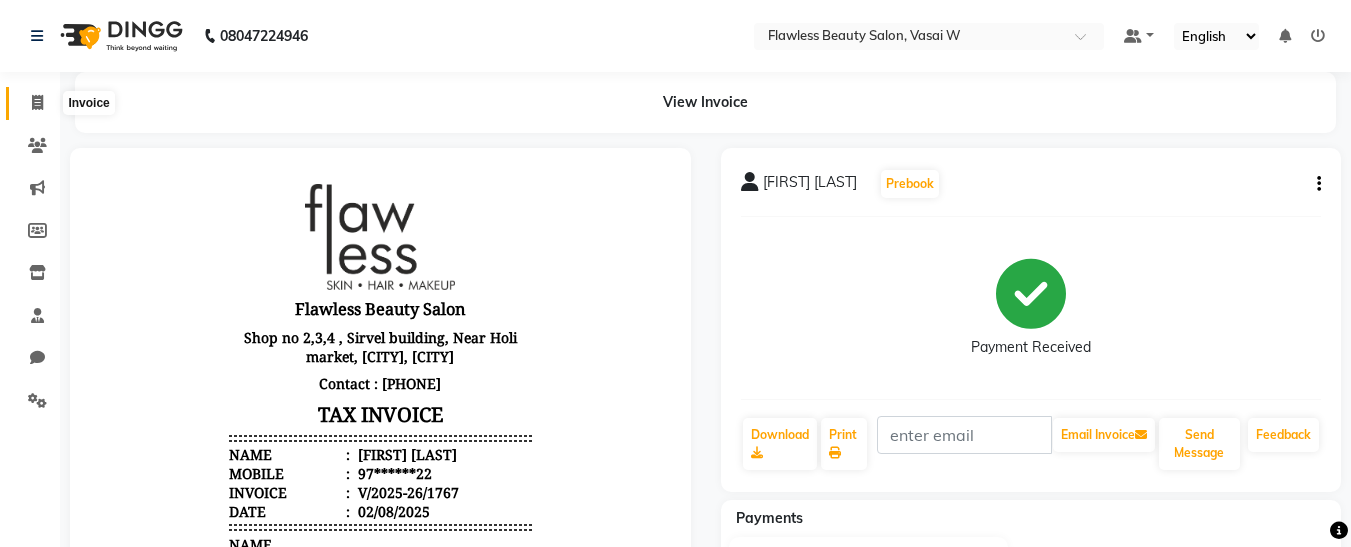 click 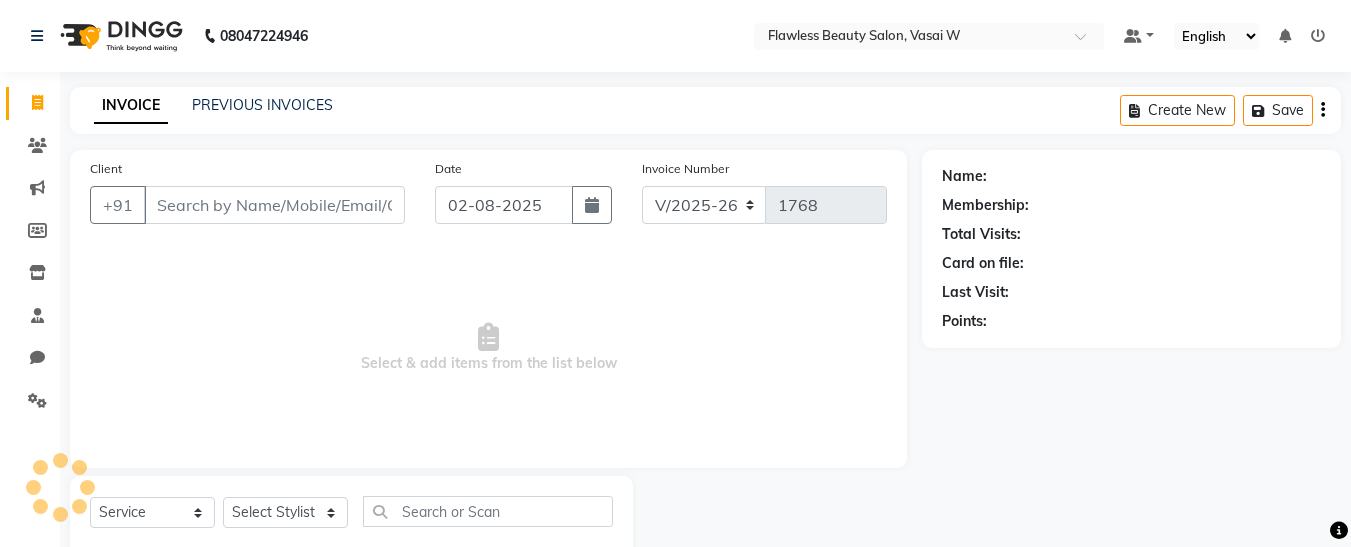 scroll, scrollTop: 54, scrollLeft: 0, axis: vertical 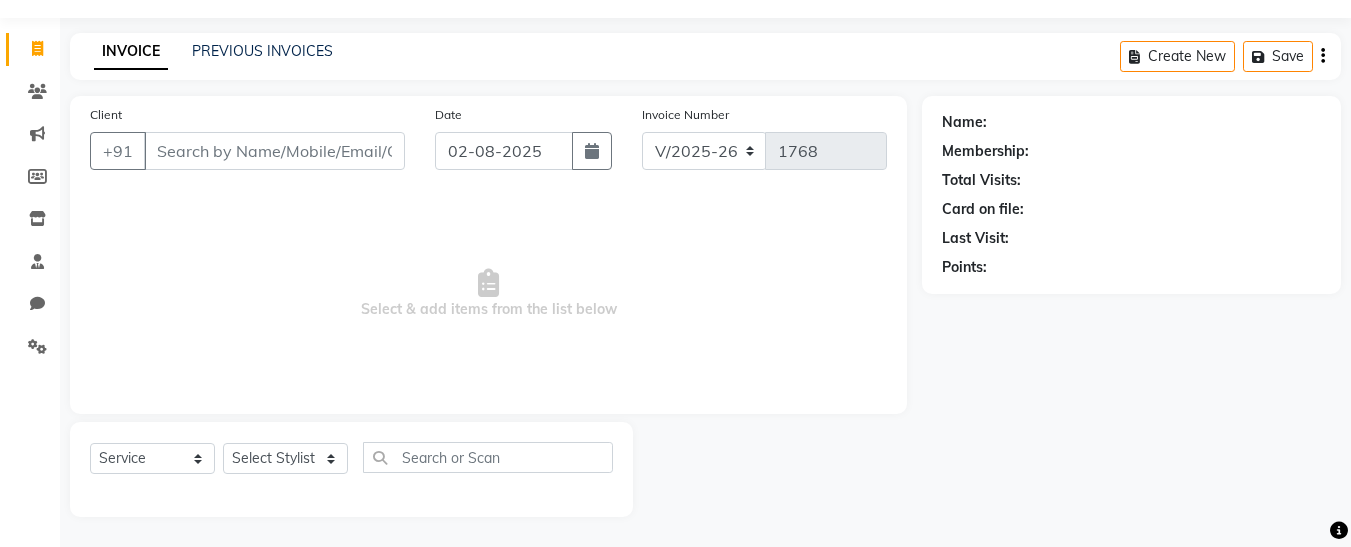click on "Client" at bounding box center [274, 151] 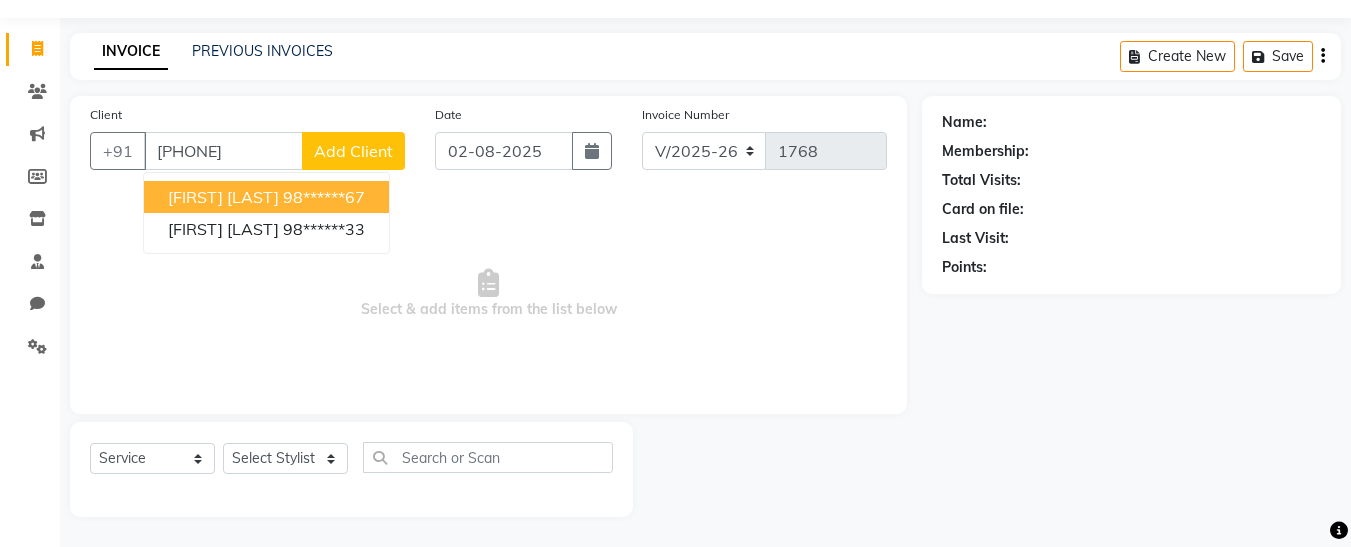 click on "[FIRST] [LAST]" at bounding box center (223, 197) 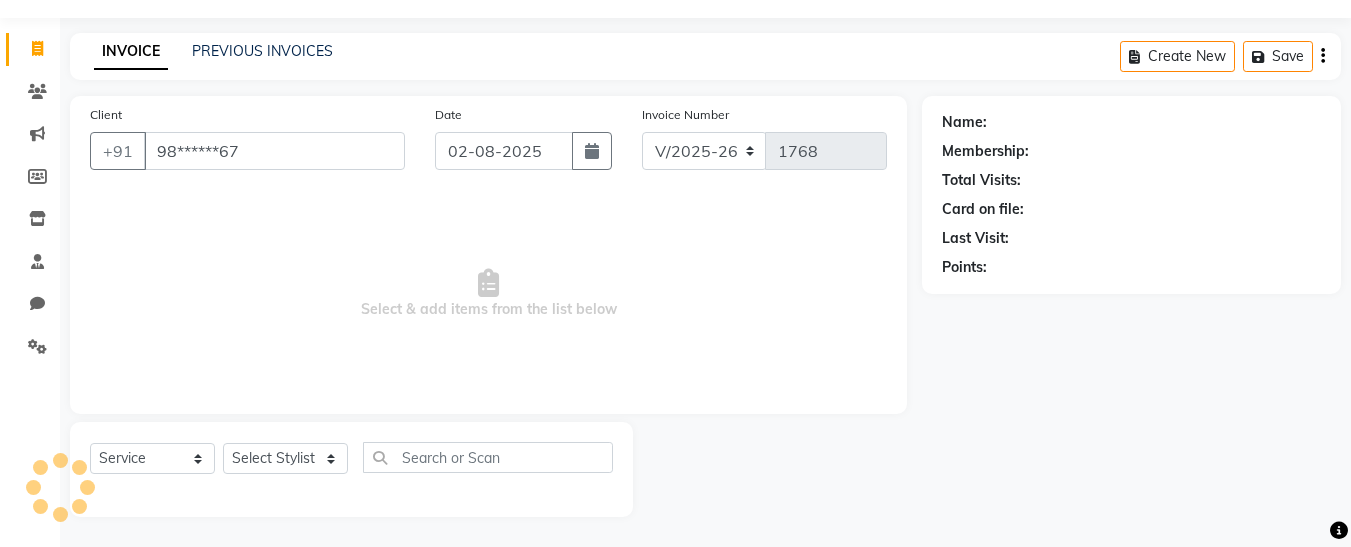 type on "98******67" 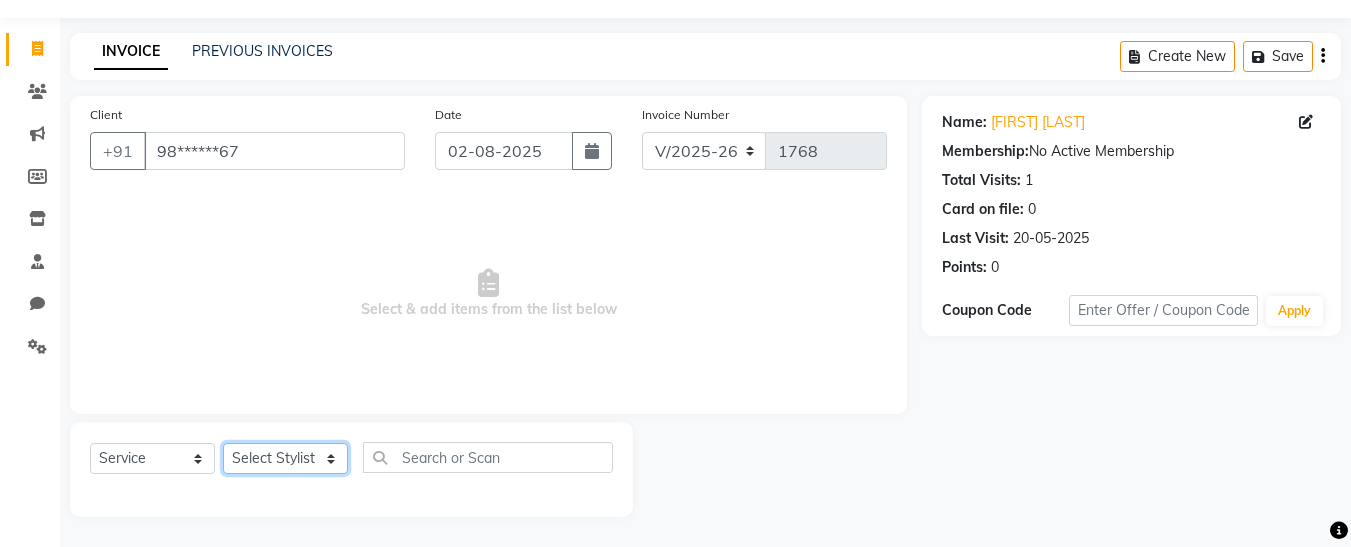 click on "Select Stylist [FIRST] [FIRST]  [FIRST] [LAST] [FIRST] [FIRST] [FIRST] [FIRST] [FIRST] [FIRST] [FIRST]" 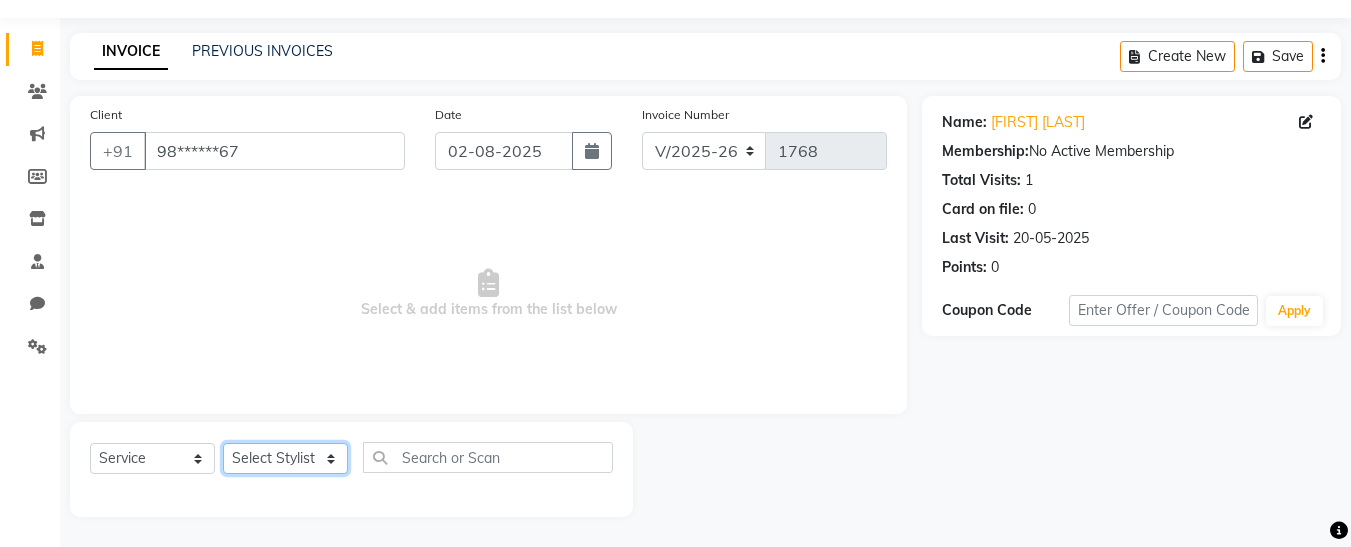 select on "76406" 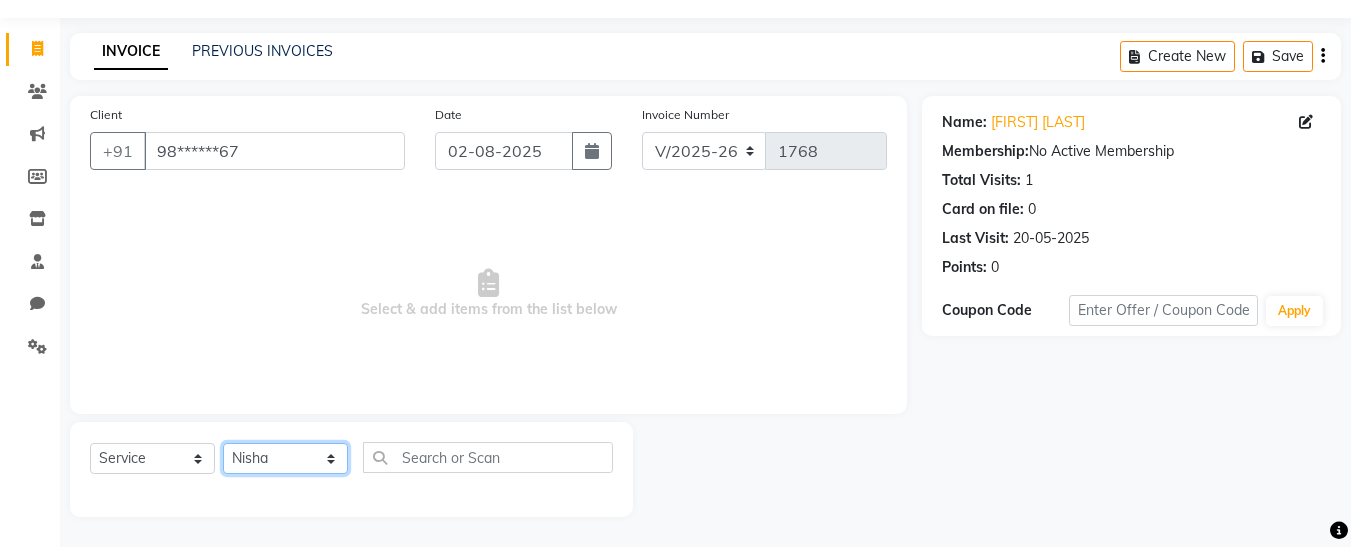 click on "Select Stylist [FIRST] [FIRST]  [FIRST] [LAST] [FIRST] [FIRST] [FIRST] [FIRST] [FIRST] [FIRST] [FIRST]" 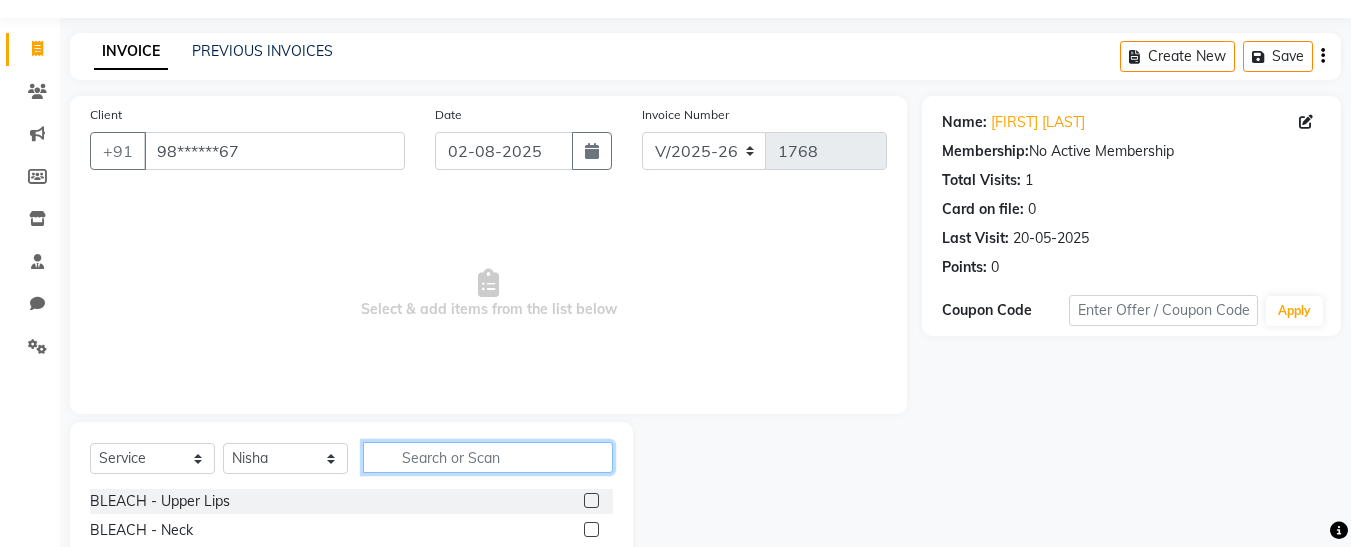 click 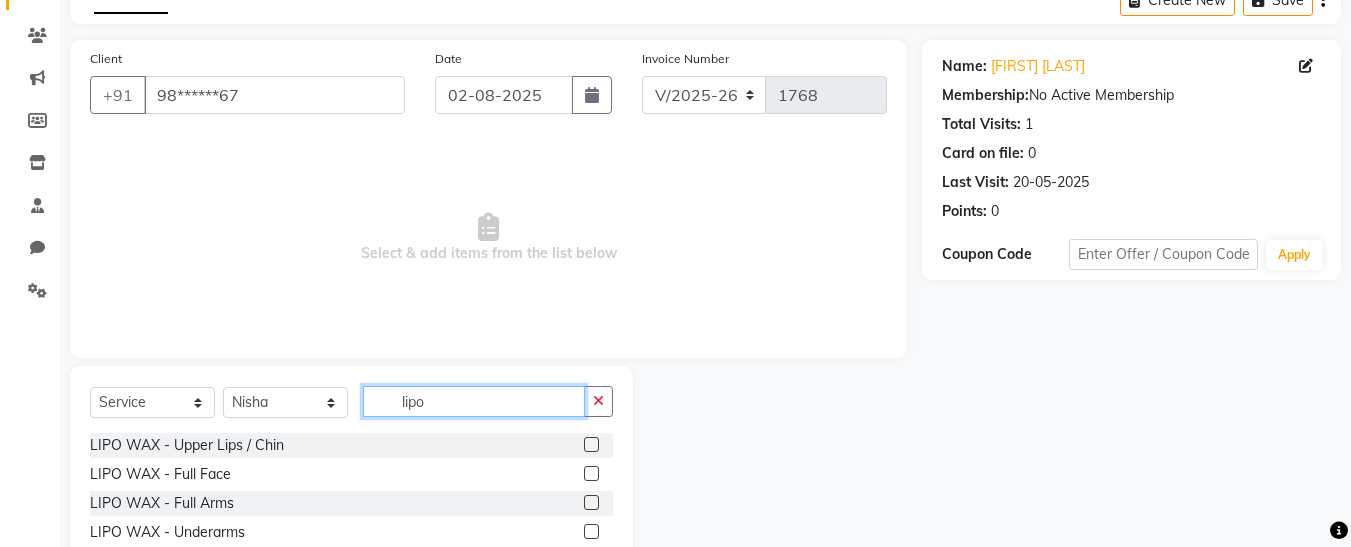 scroll, scrollTop: 254, scrollLeft: 0, axis: vertical 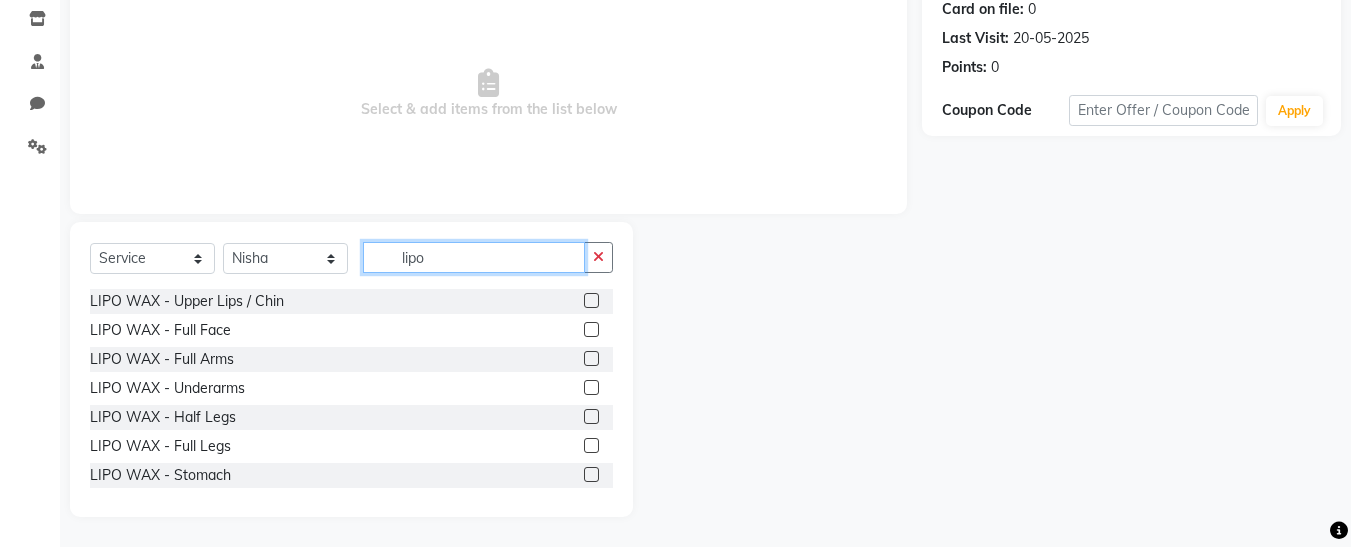 type on "lipo" 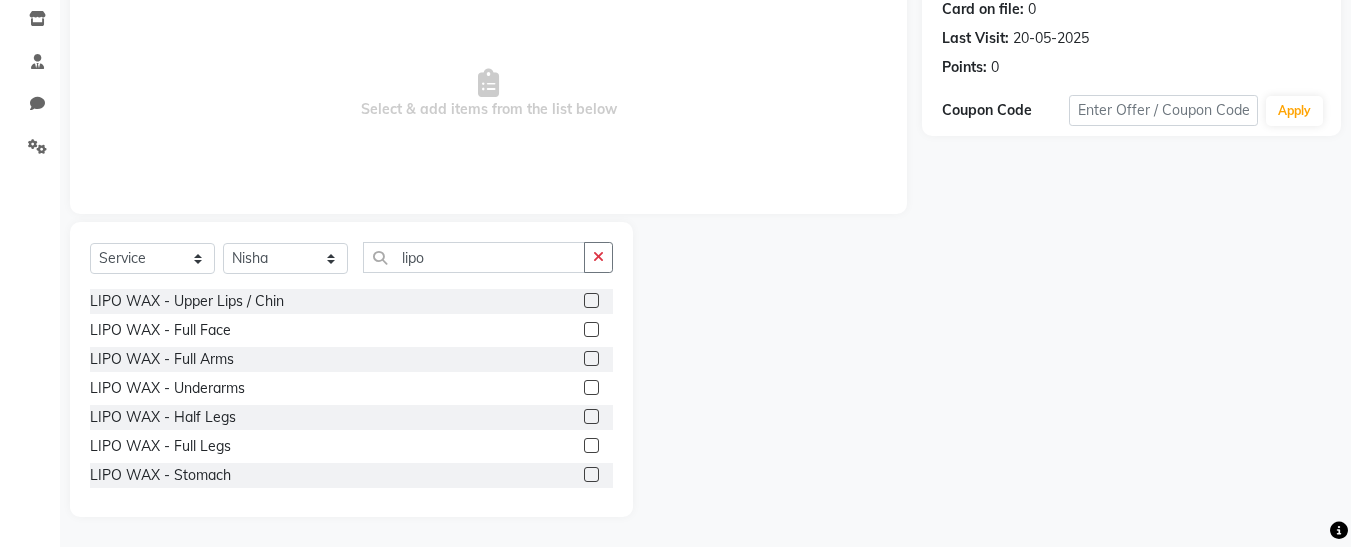 click 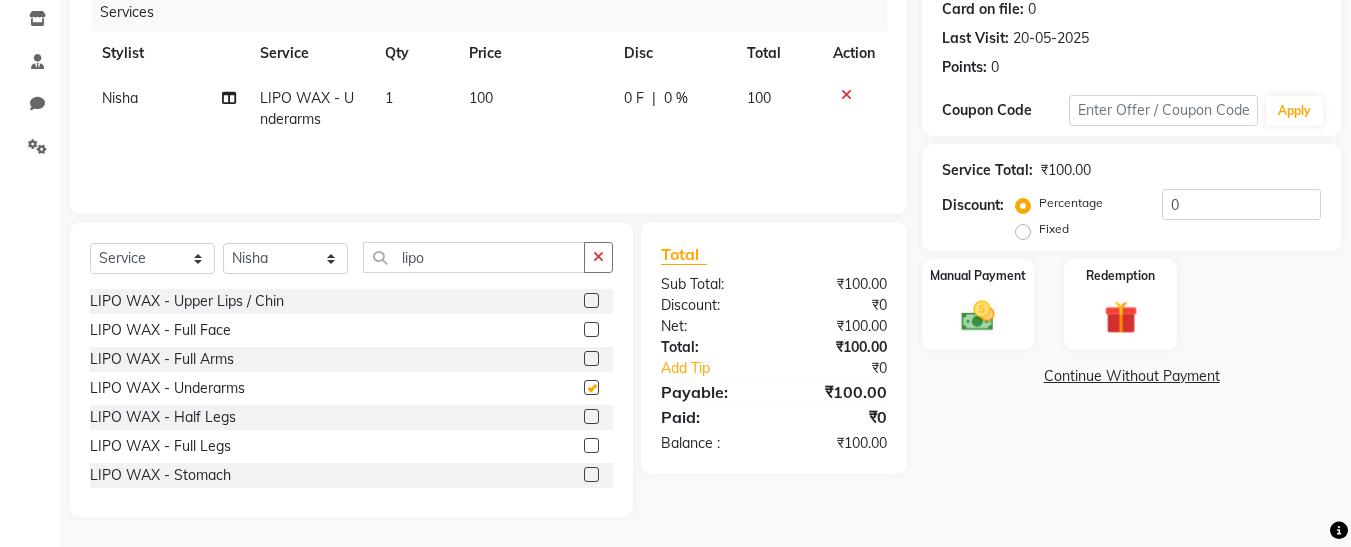checkbox on "false" 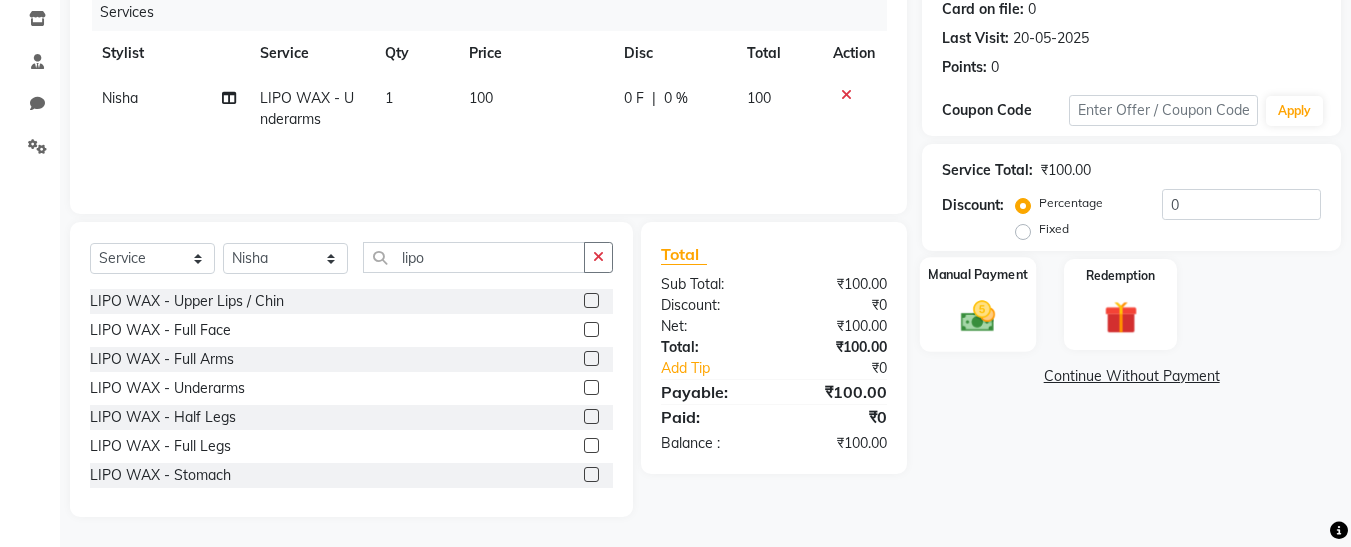 click 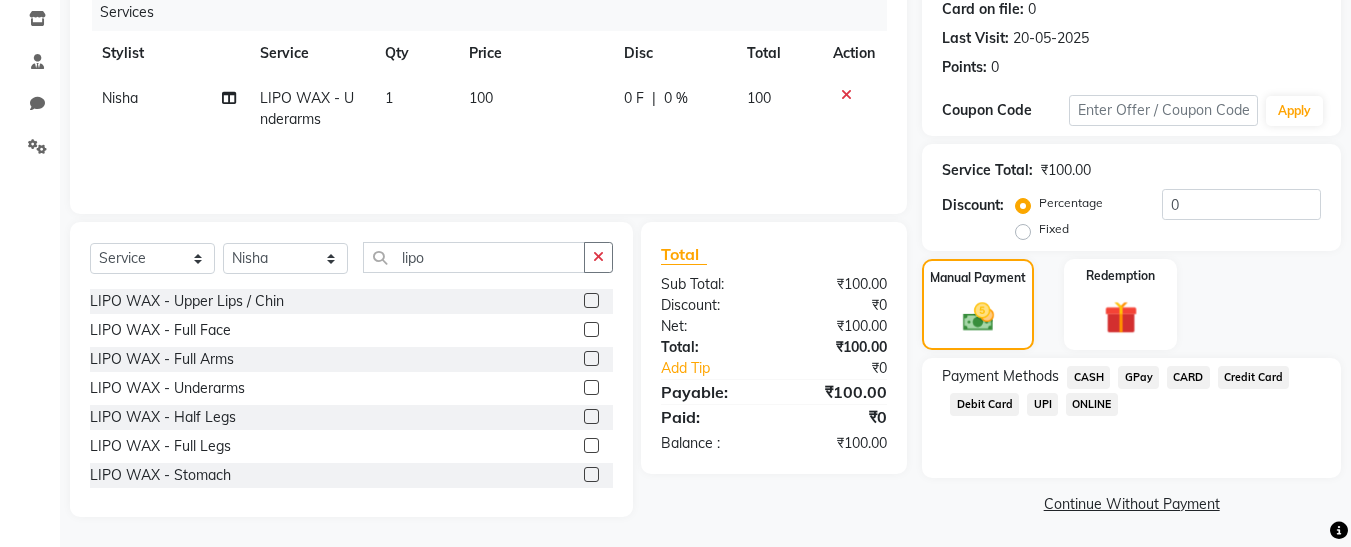 click on "CASH" 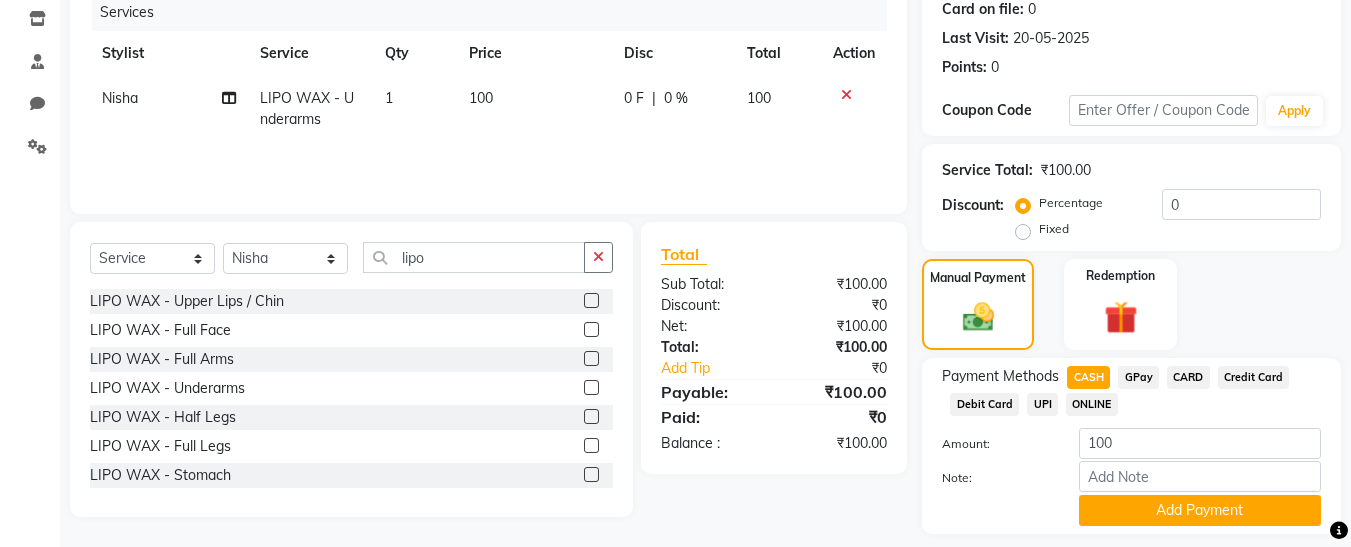 scroll, scrollTop: 312, scrollLeft: 0, axis: vertical 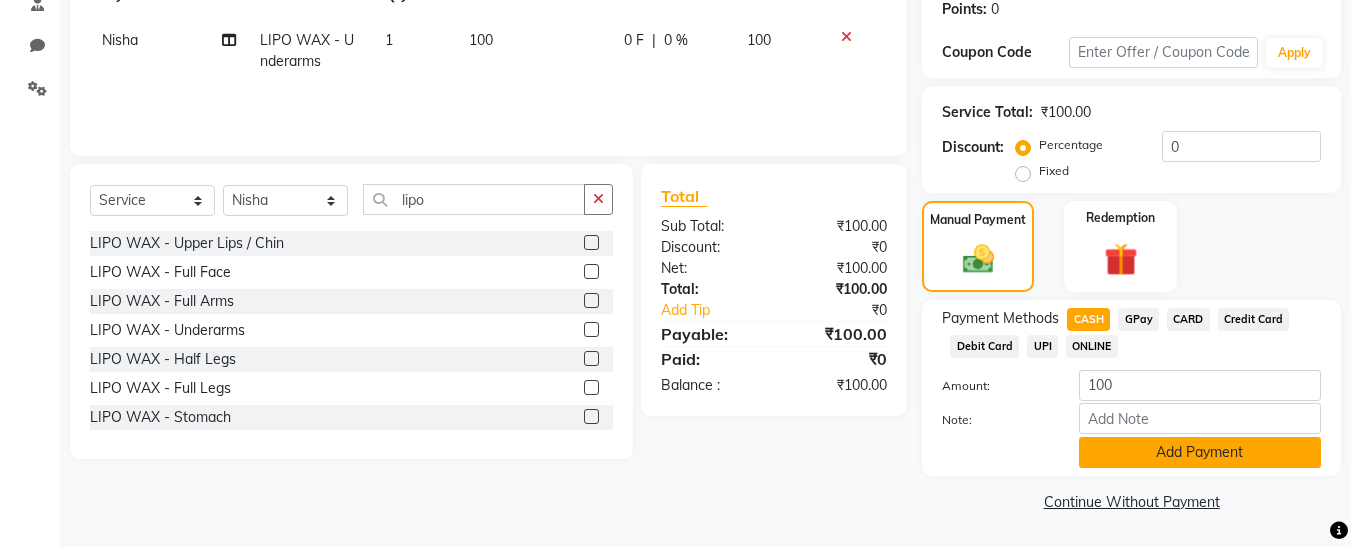 click on "Add Payment" 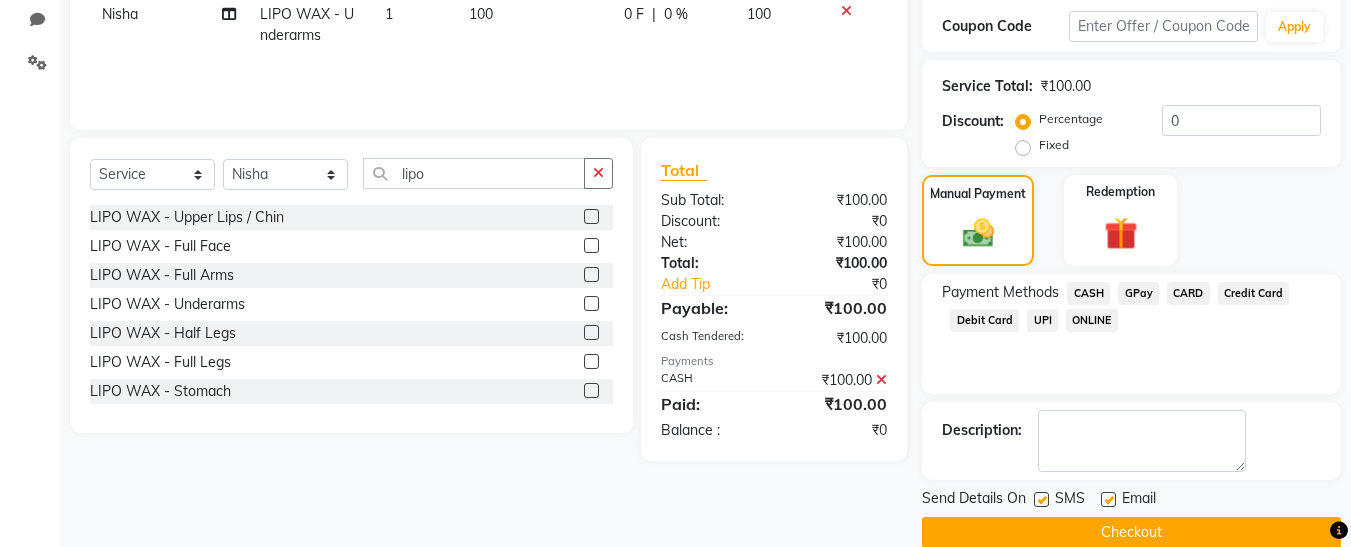 scroll, scrollTop: 369, scrollLeft: 0, axis: vertical 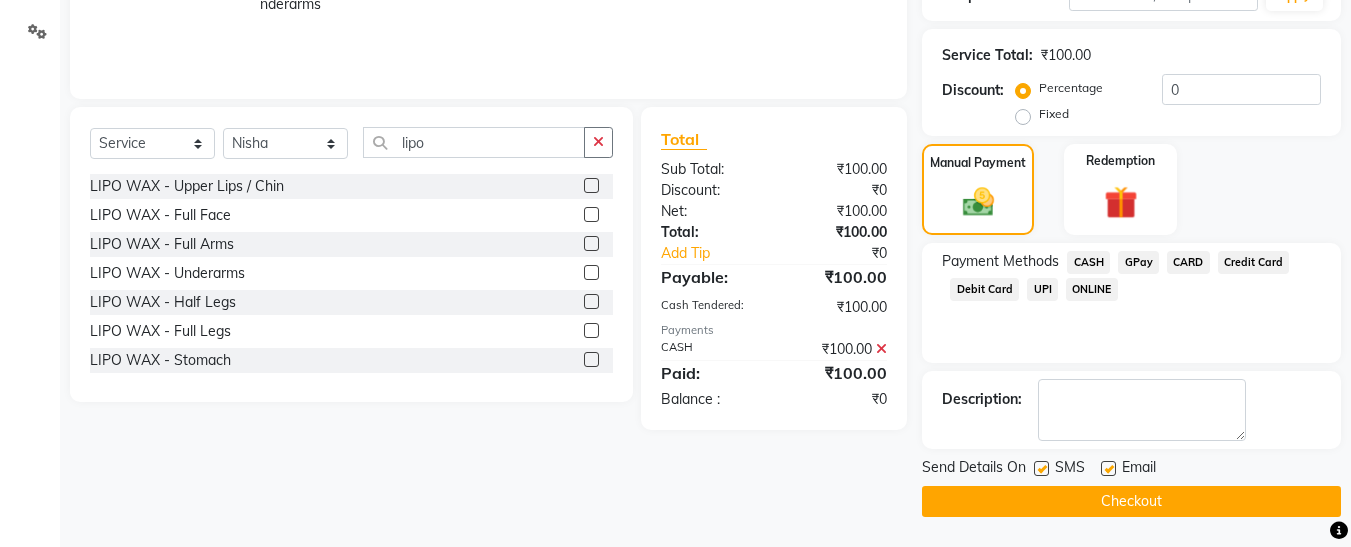 click 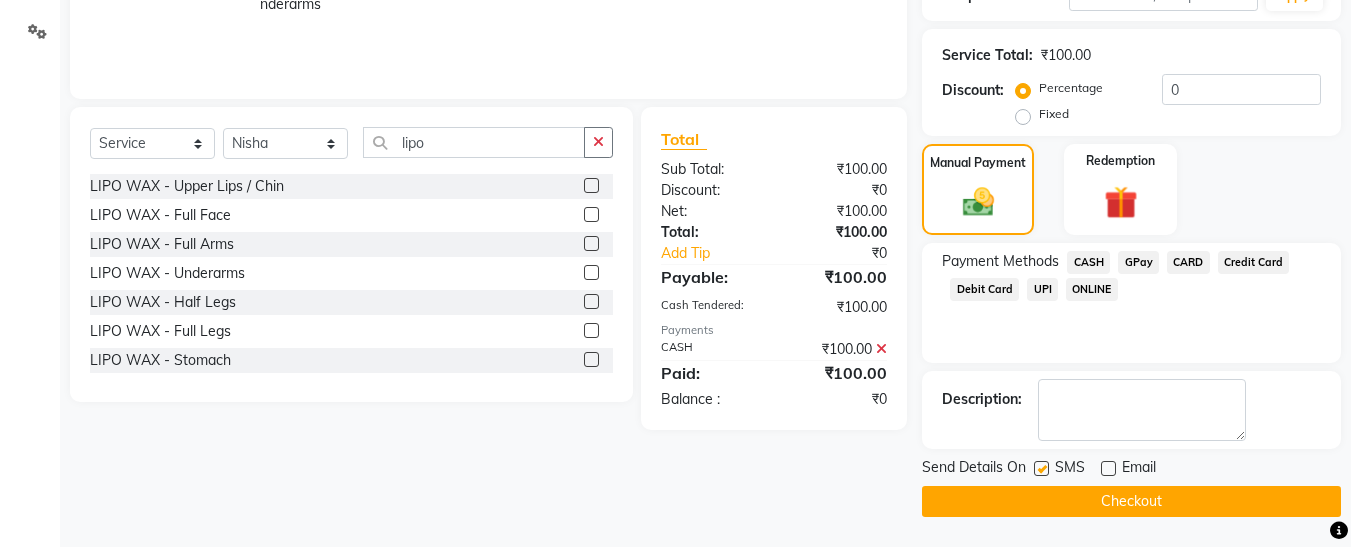 click 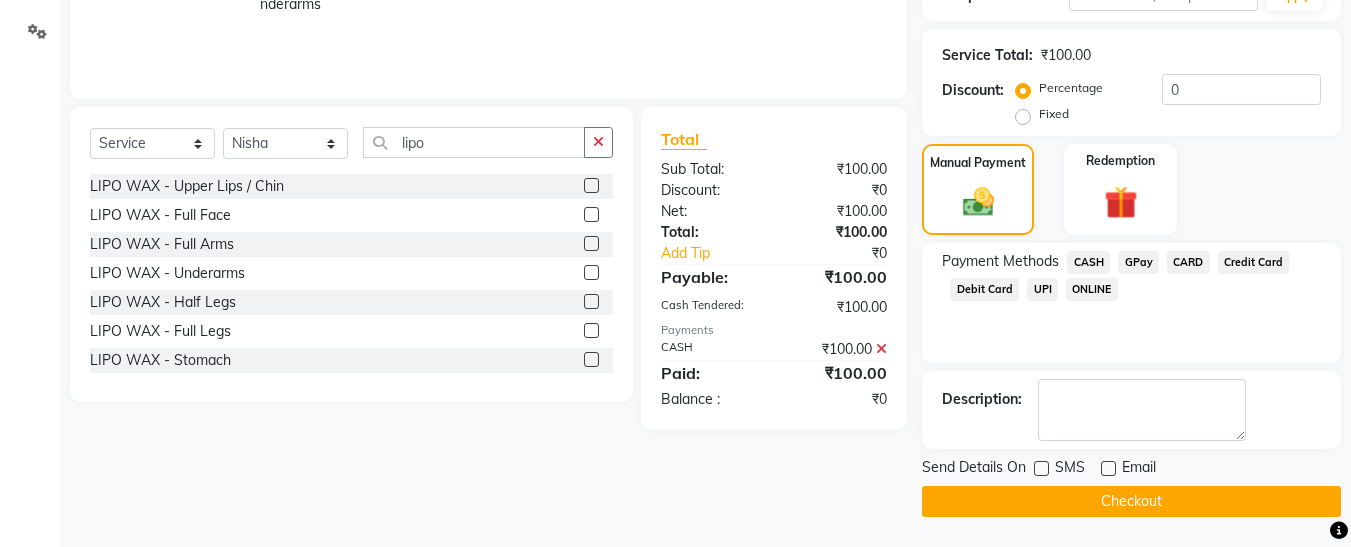 click on "Checkout" 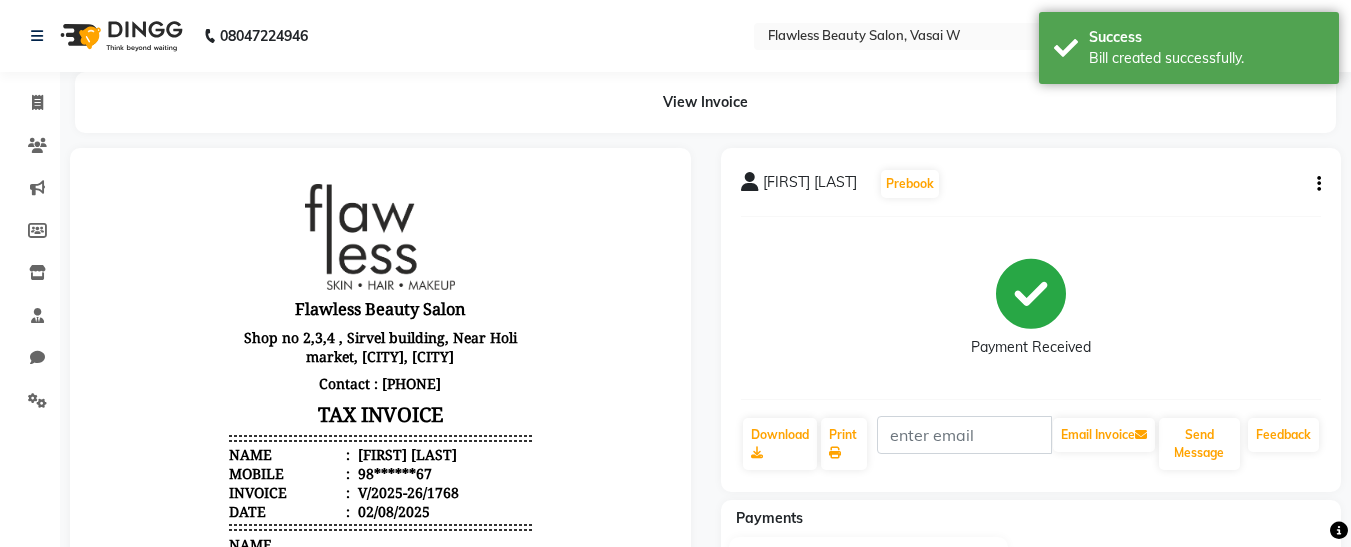 scroll, scrollTop: 0, scrollLeft: 0, axis: both 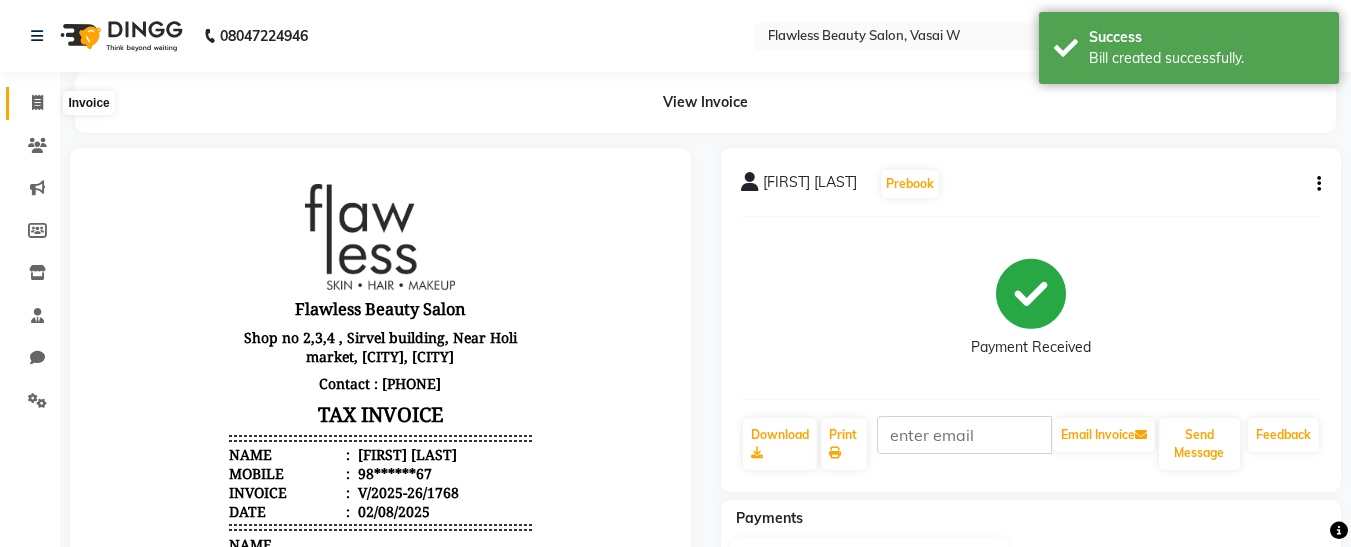 click 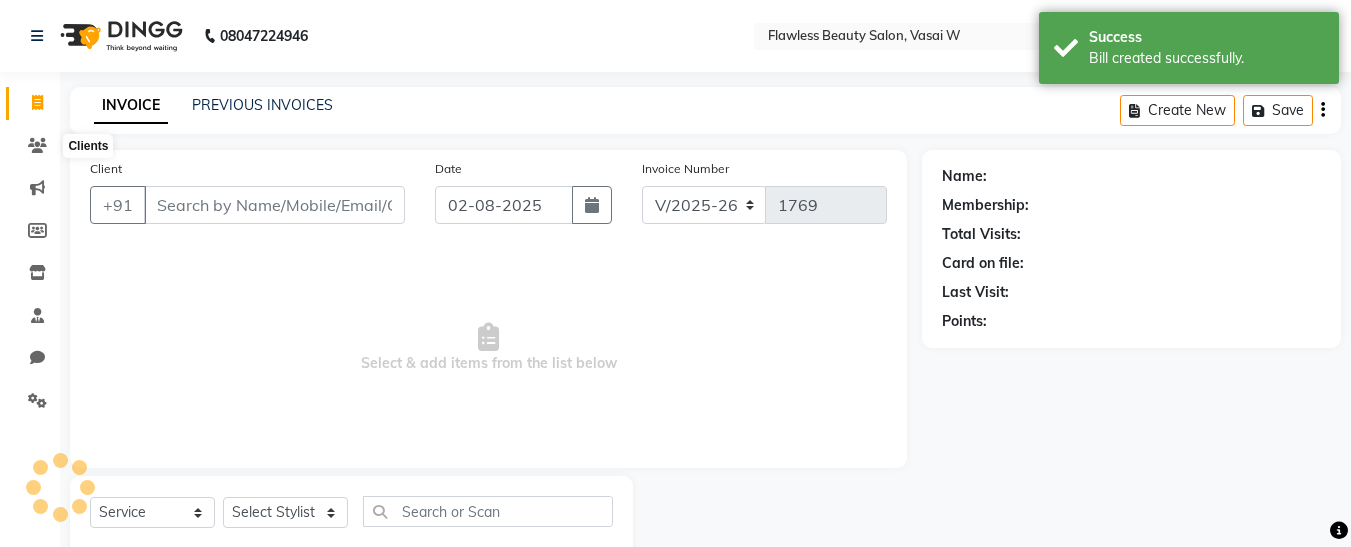 scroll, scrollTop: 54, scrollLeft: 0, axis: vertical 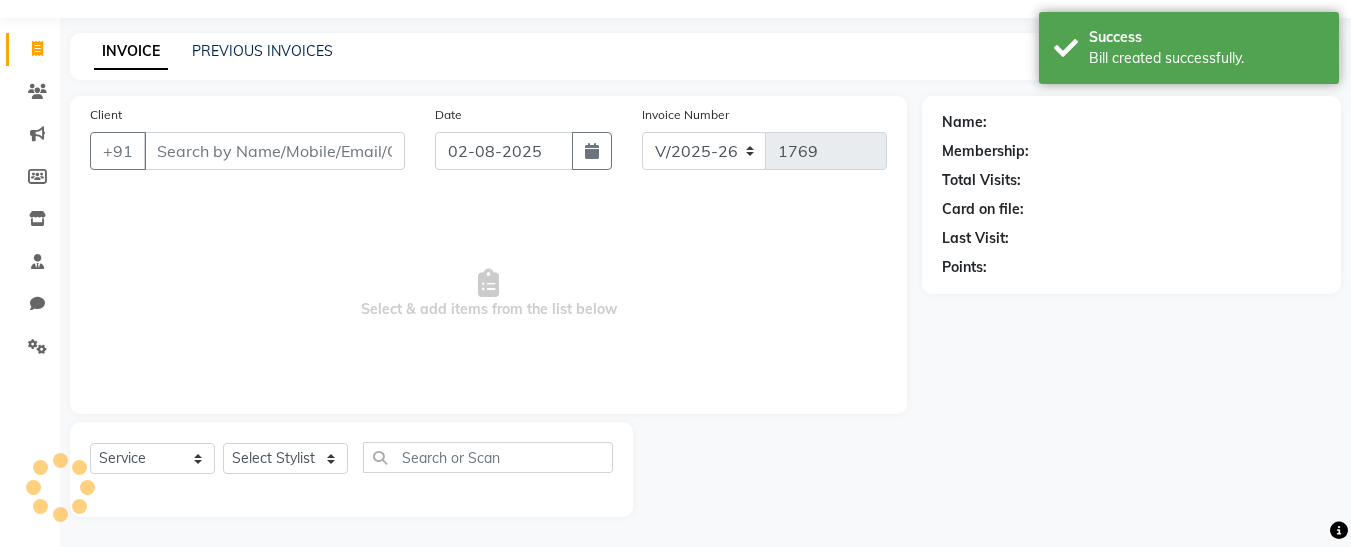 click on "Client" at bounding box center (274, 151) 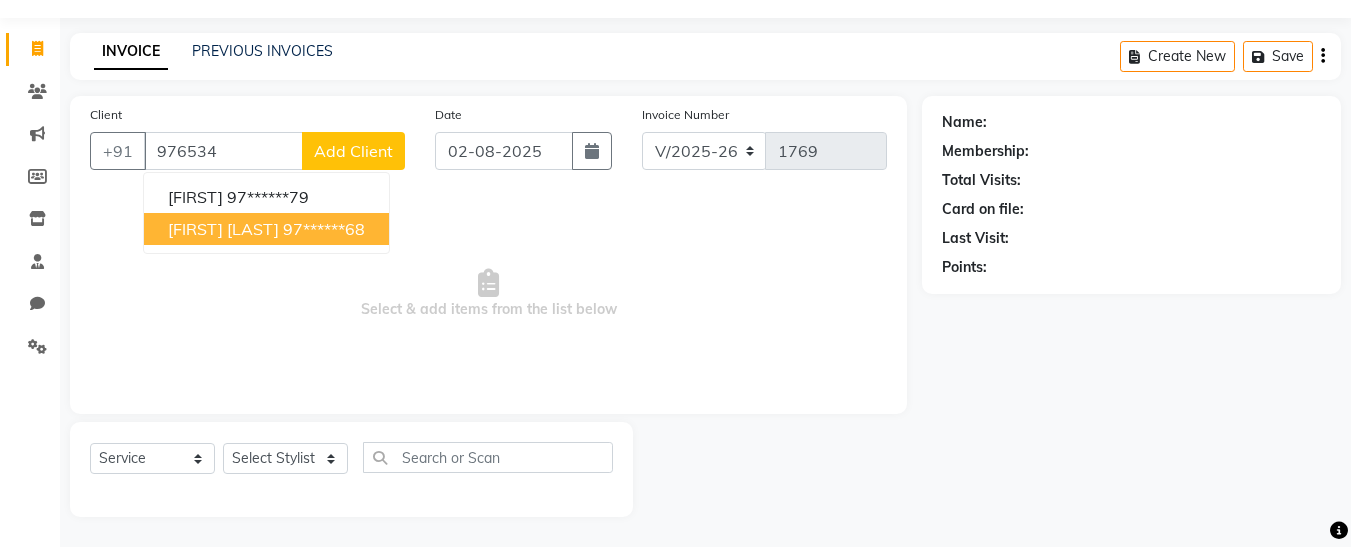 click on "[FIRST] [LAST]" at bounding box center [223, 229] 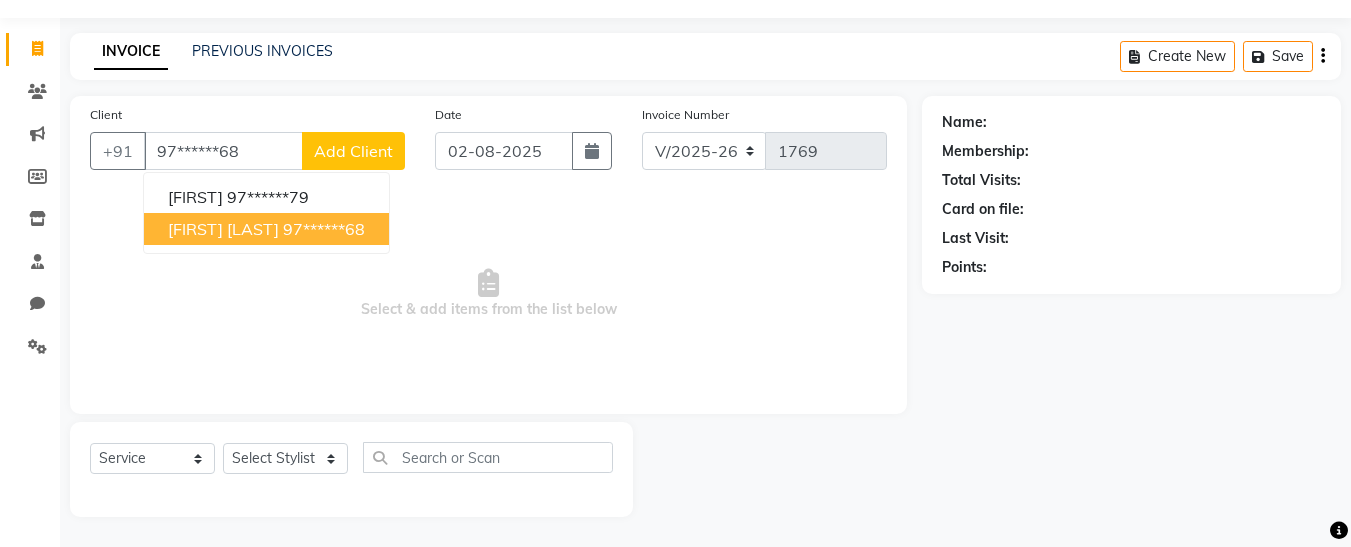 type on "97******68" 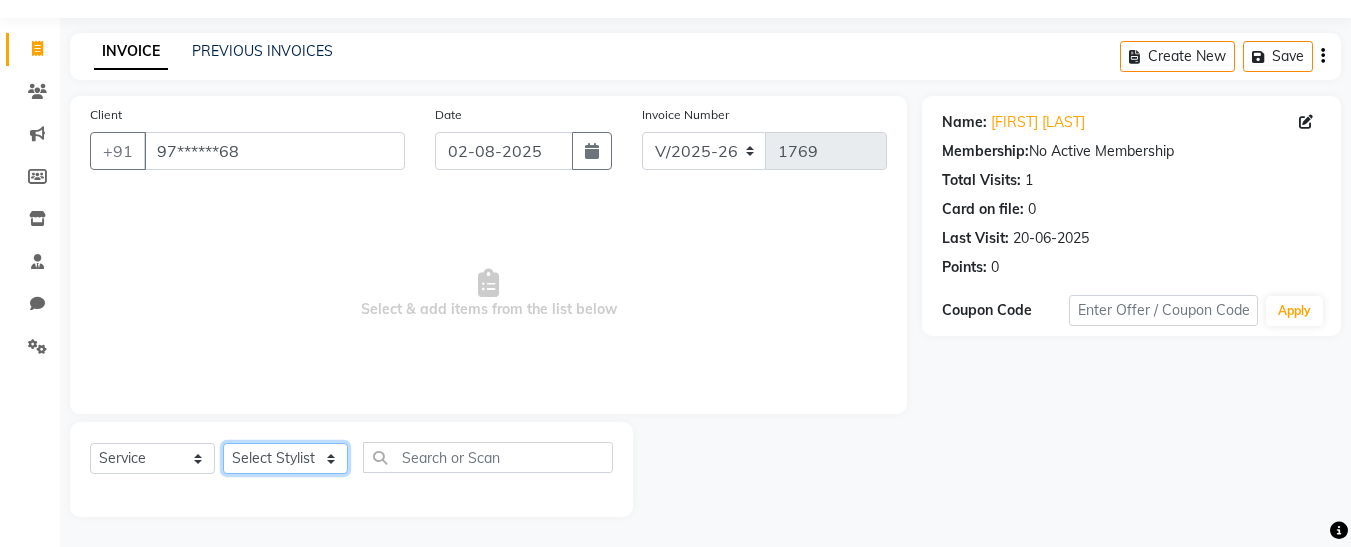 click on "Select Stylist [FIRST] [FIRST]  [FIRST] [LAST] [FIRST] [FIRST] [FIRST] [FIRST] [FIRST] [FIRST] [FIRST]" 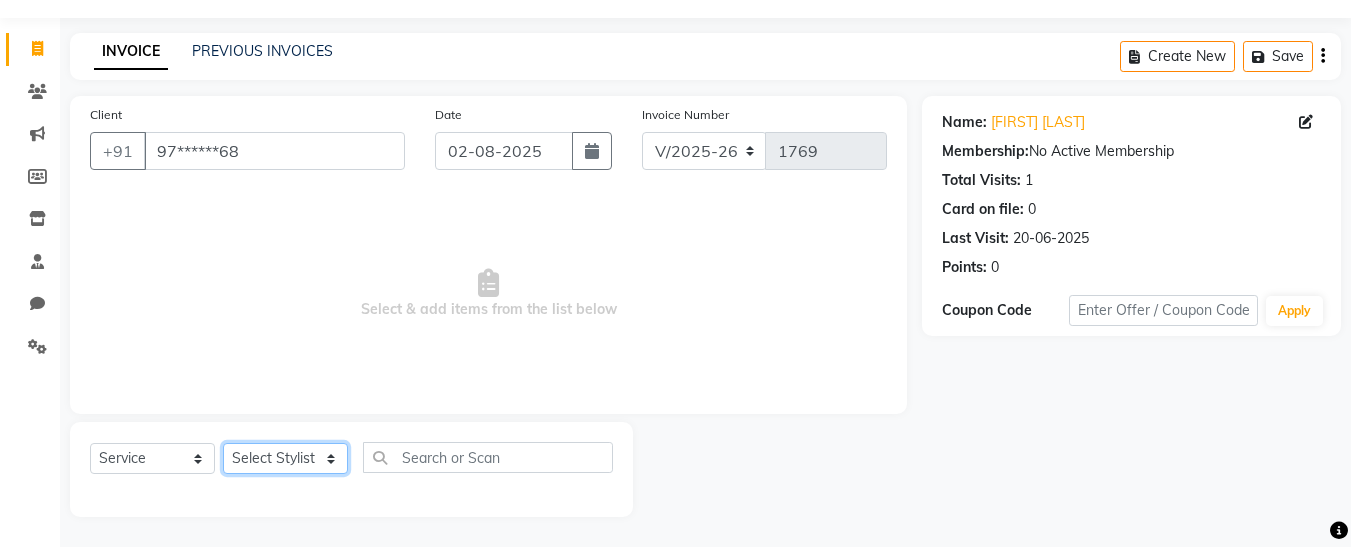 select on "76407" 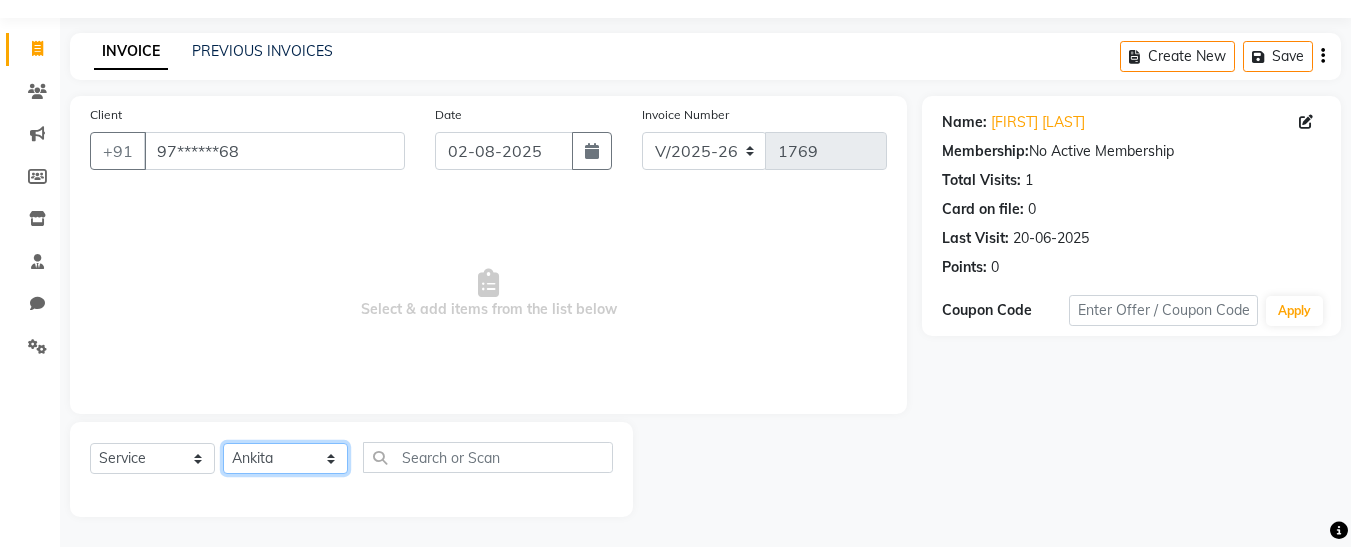 click on "Select Stylist [FIRST] [FIRST]  [FIRST] [LAST] [FIRST] [FIRST] [FIRST] [FIRST] [FIRST] [FIRST] [FIRST]" 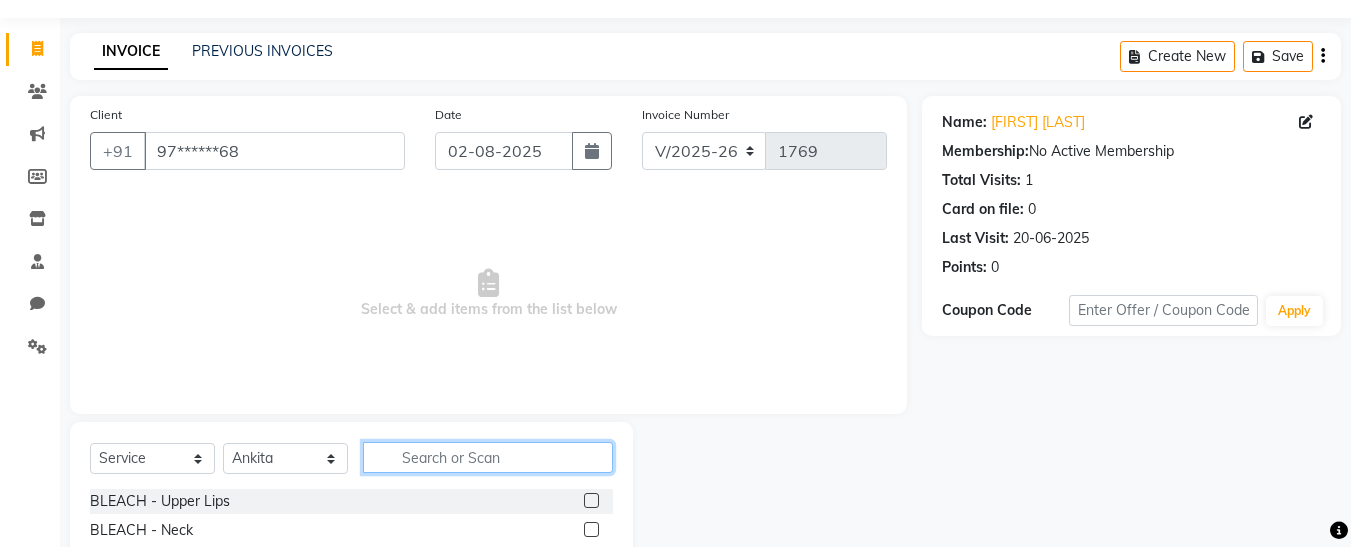click 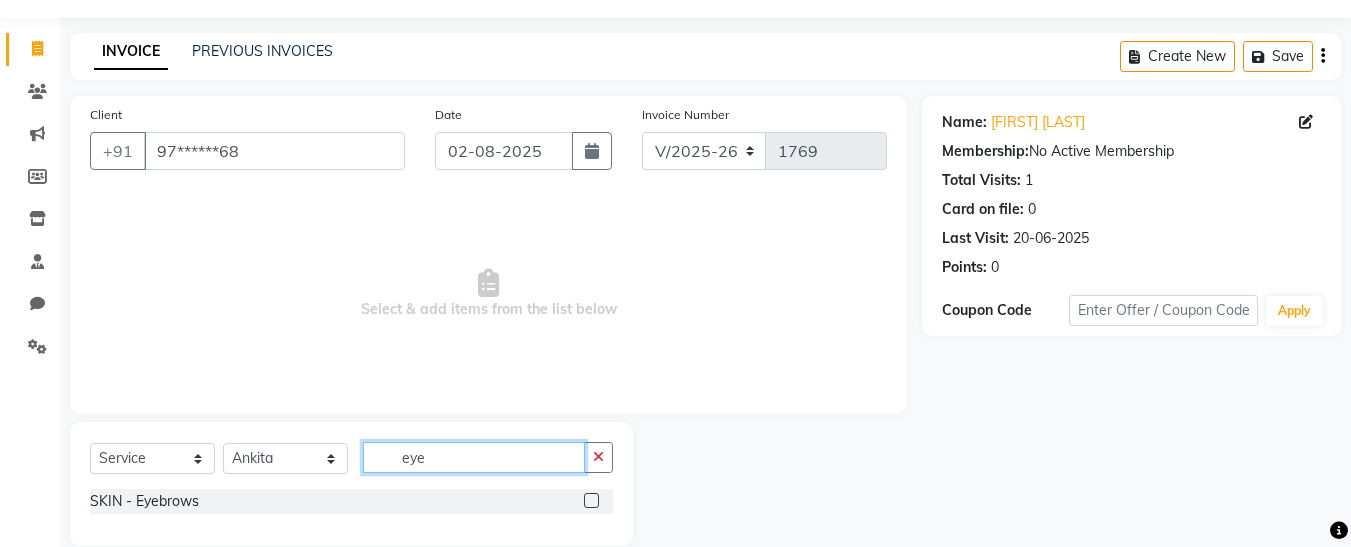 type on "eye" 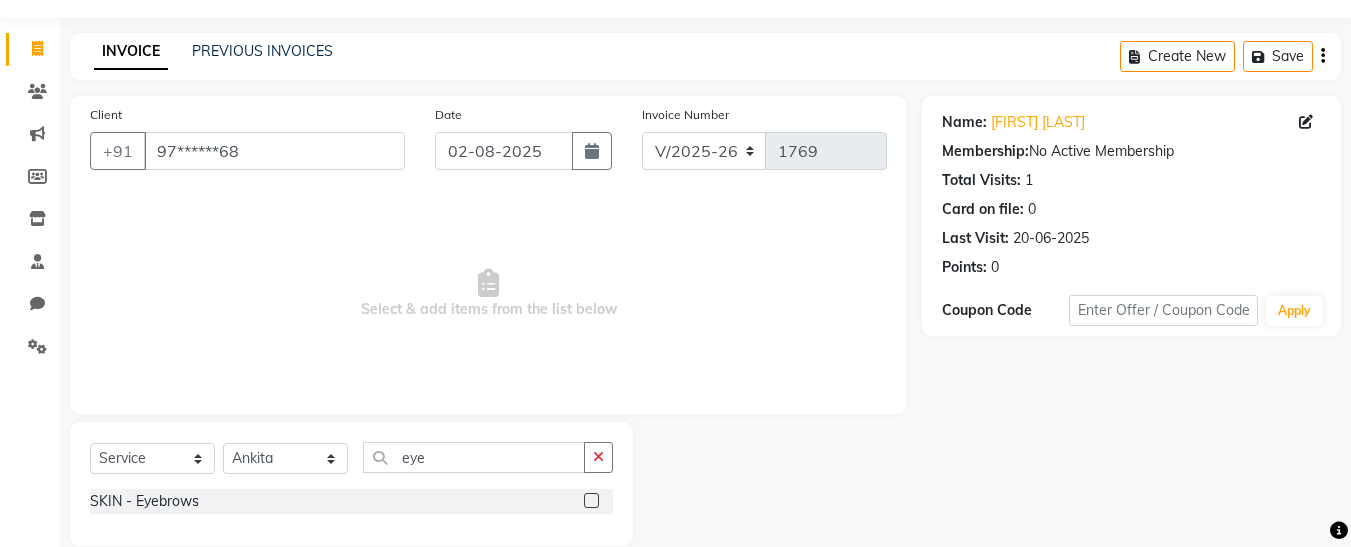 click 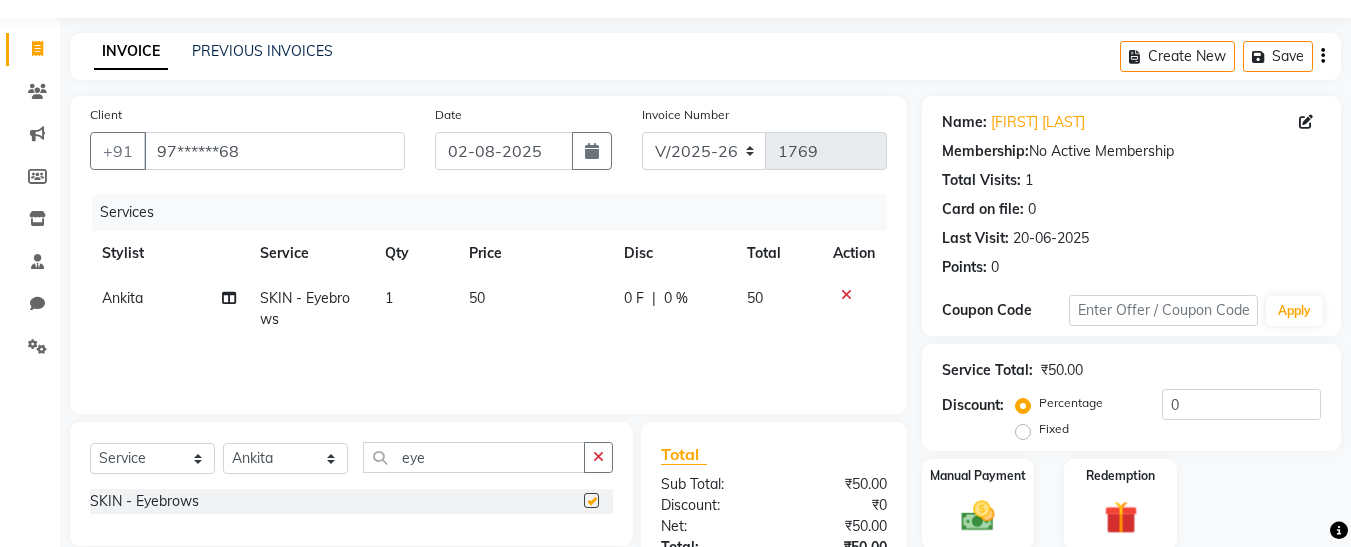 checkbox on "false" 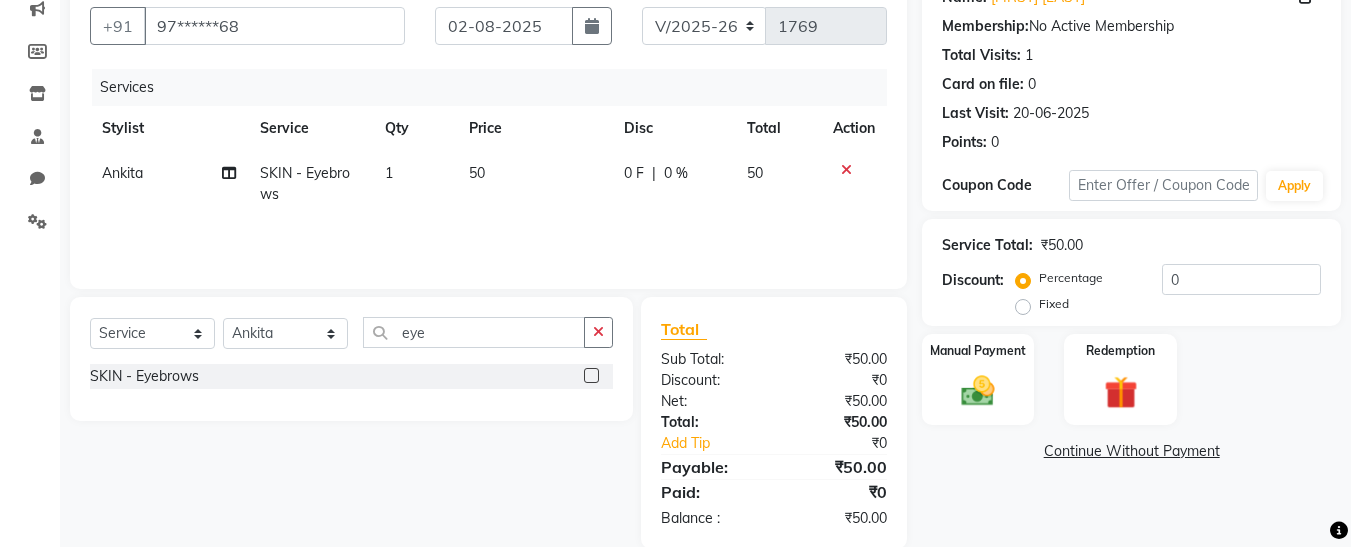 scroll, scrollTop: 211, scrollLeft: 0, axis: vertical 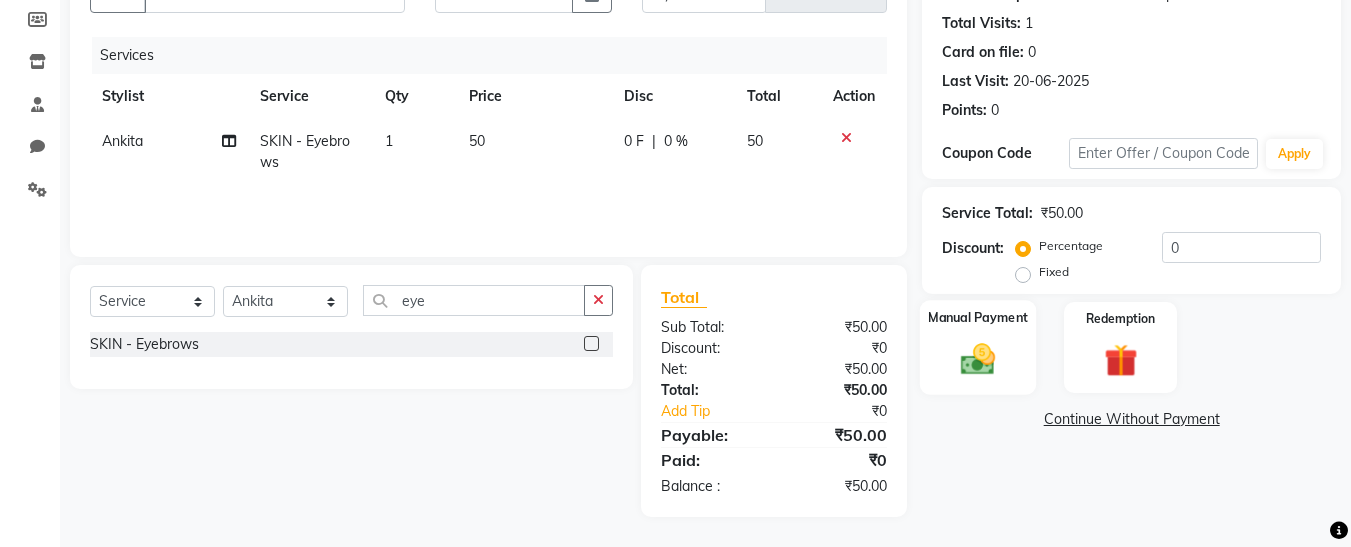 click on "Manual Payment" 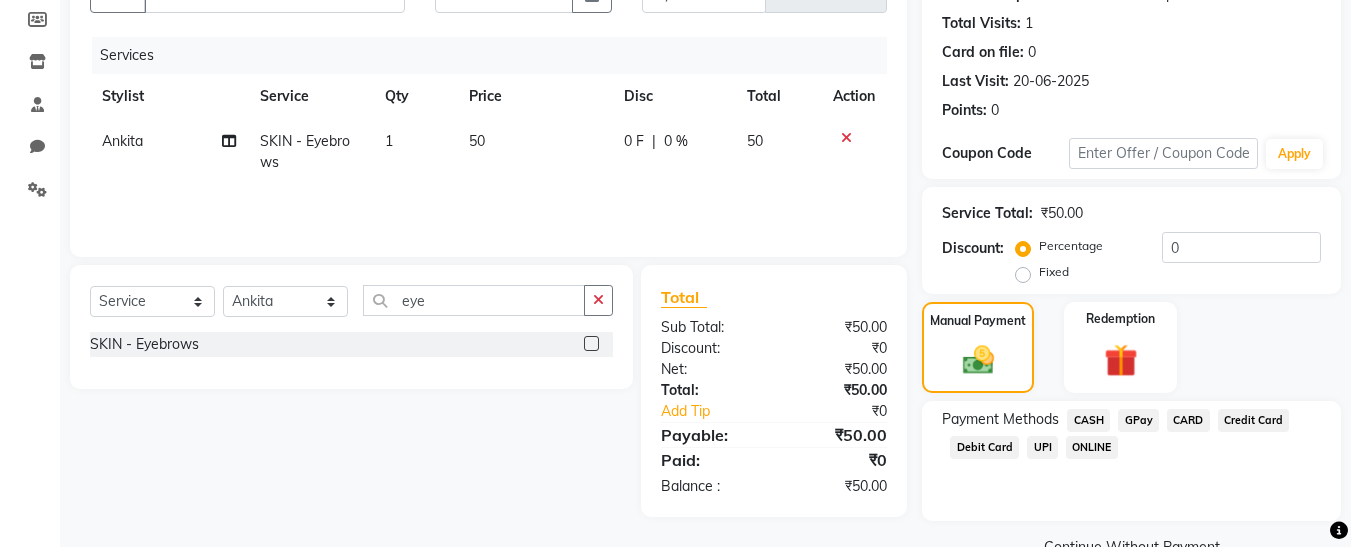 click on "CASH" 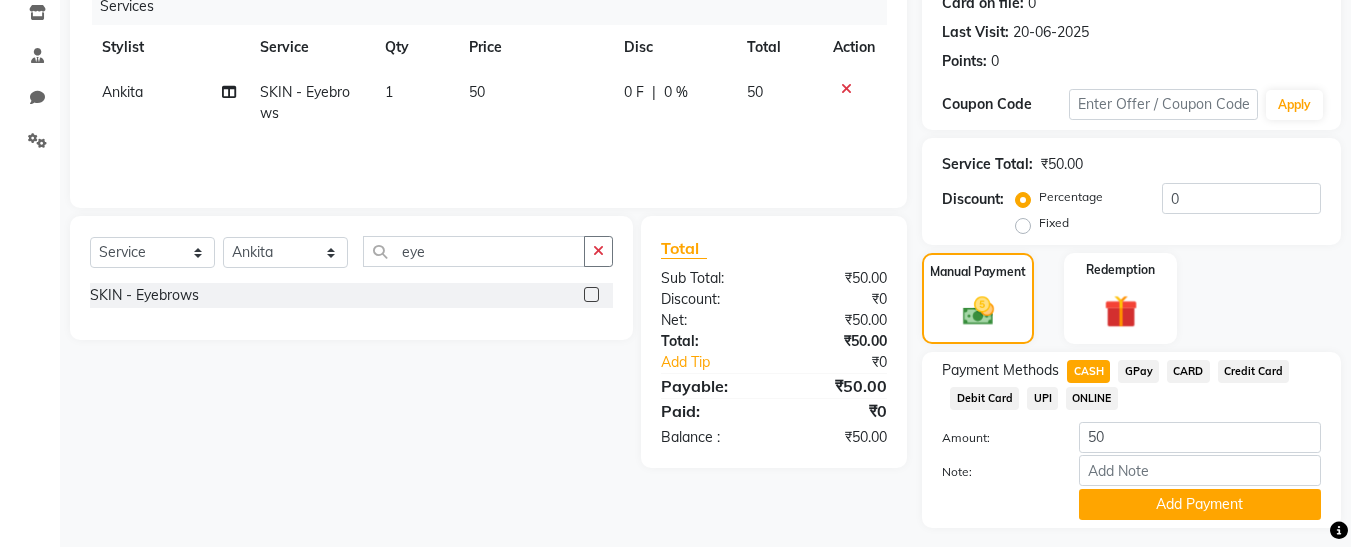 scroll, scrollTop: 312, scrollLeft: 0, axis: vertical 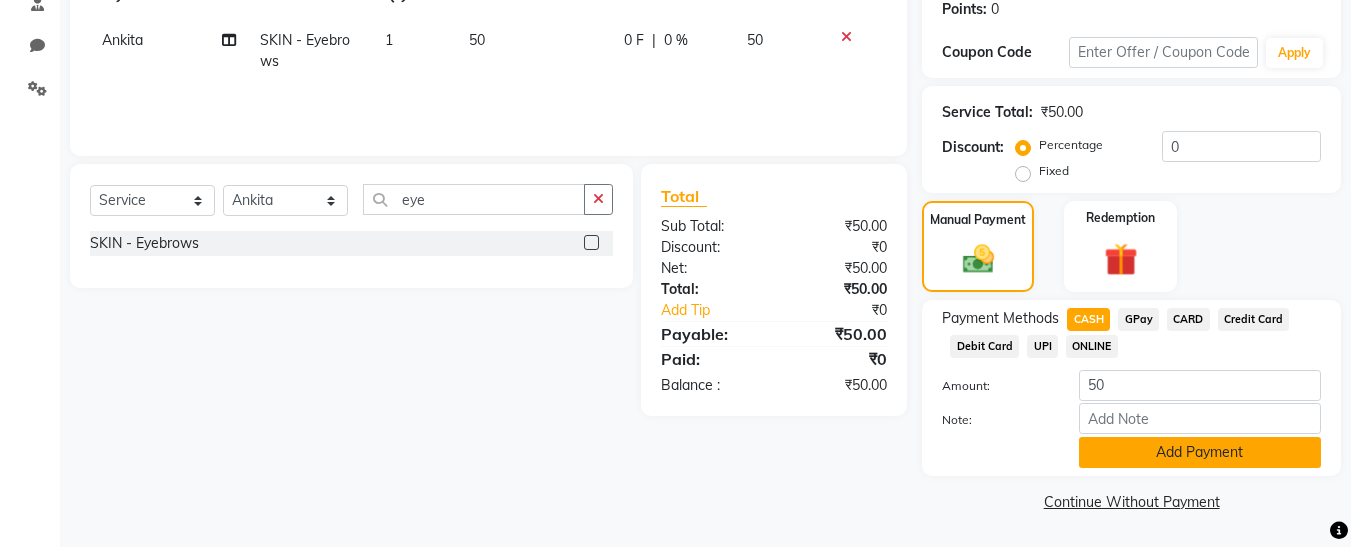 click on "Add Payment" 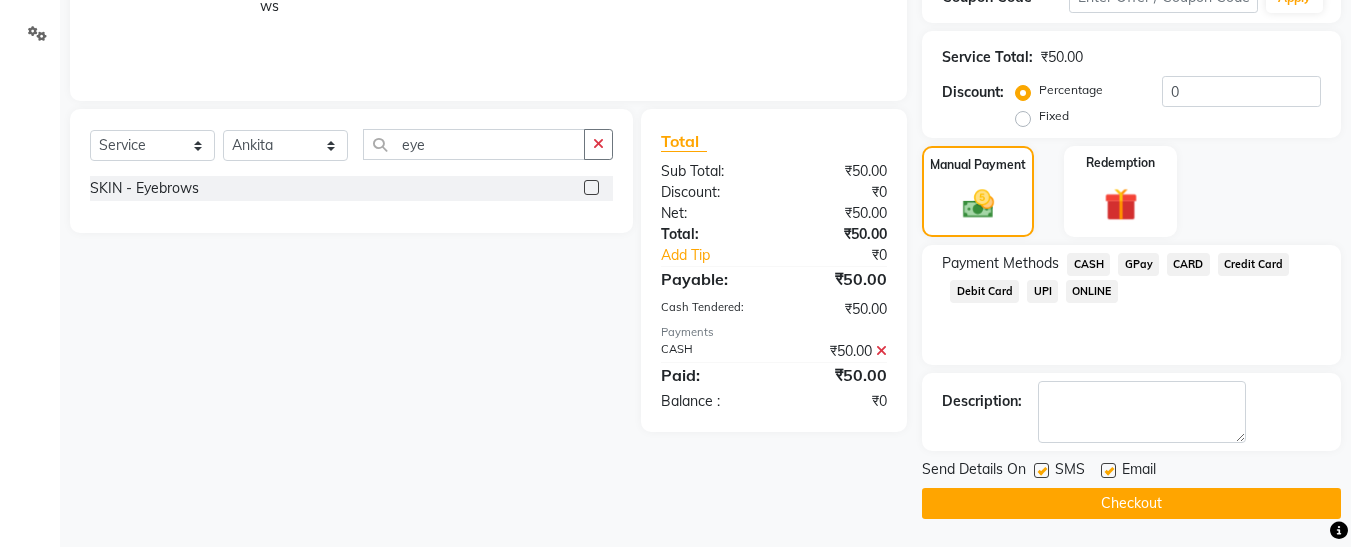scroll, scrollTop: 369, scrollLeft: 0, axis: vertical 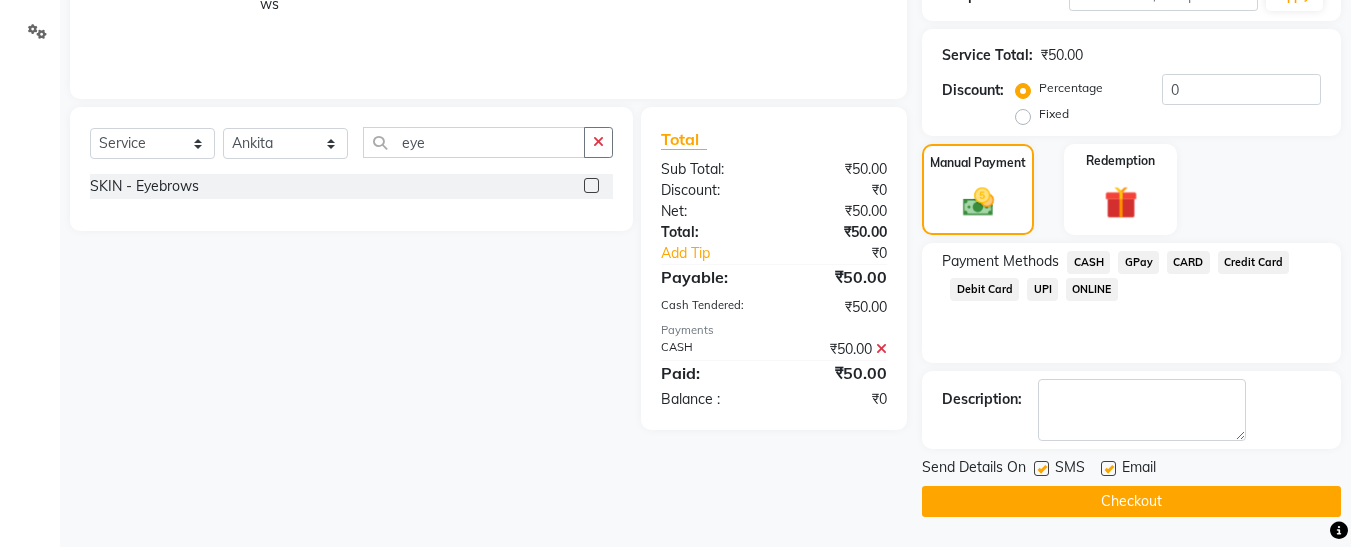 click 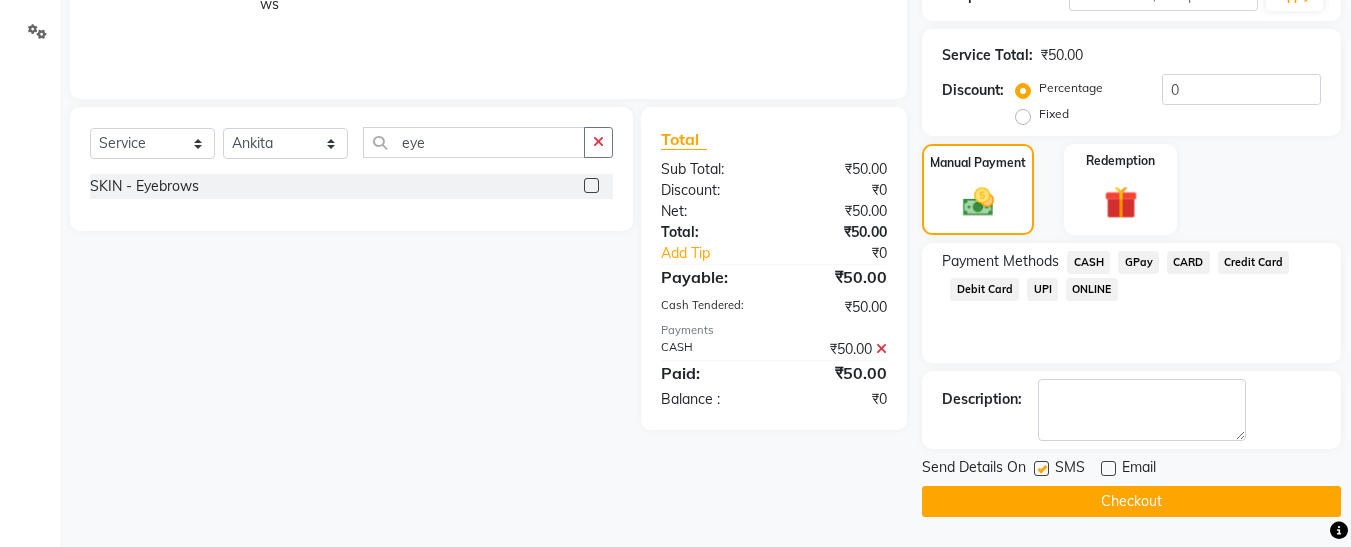click 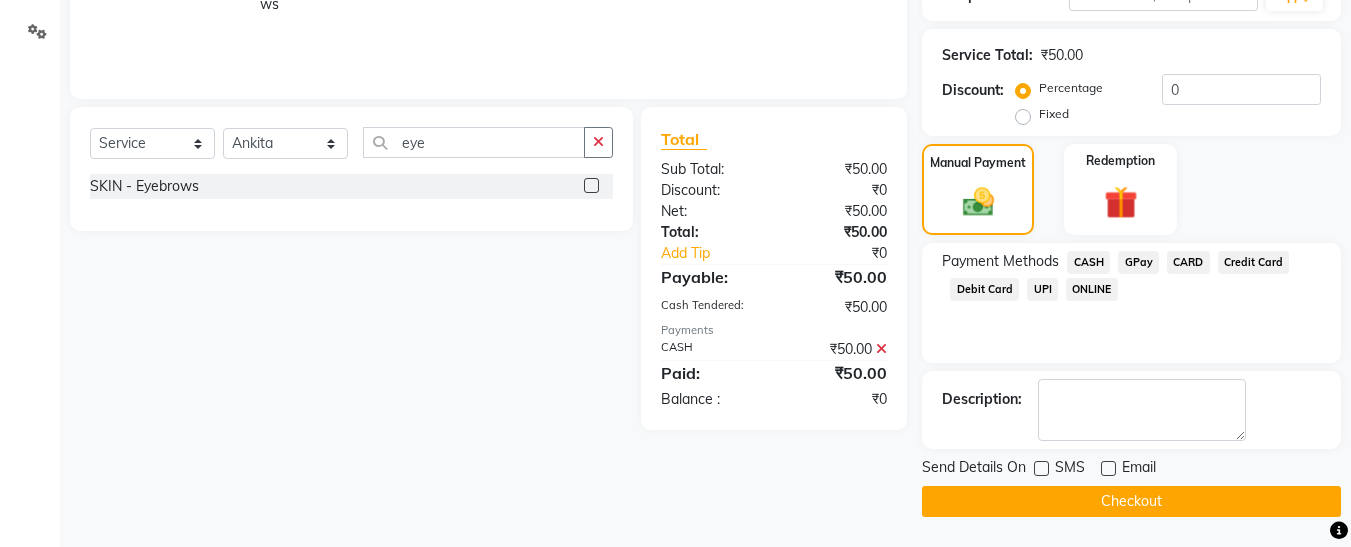 click on "Checkout" 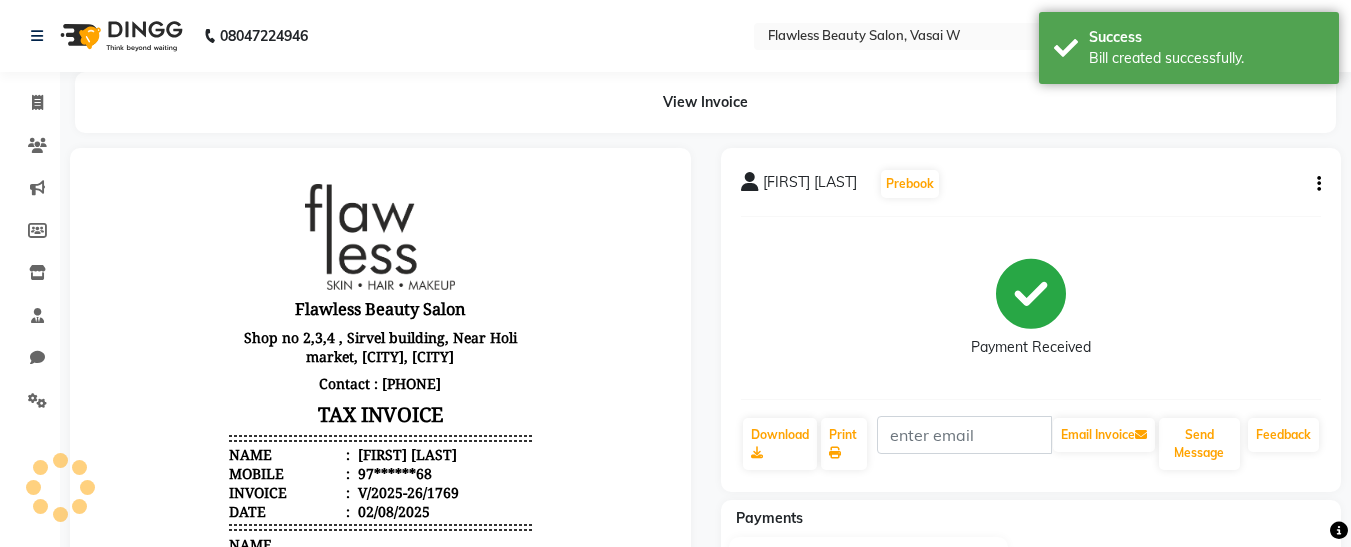 scroll, scrollTop: 0, scrollLeft: 0, axis: both 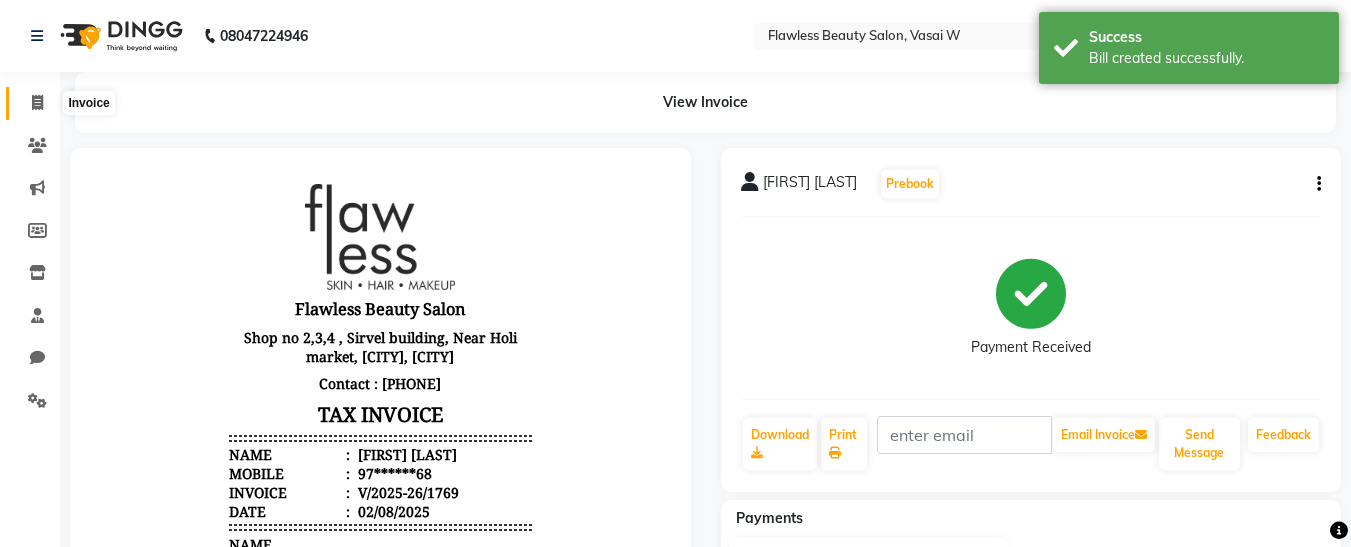 click 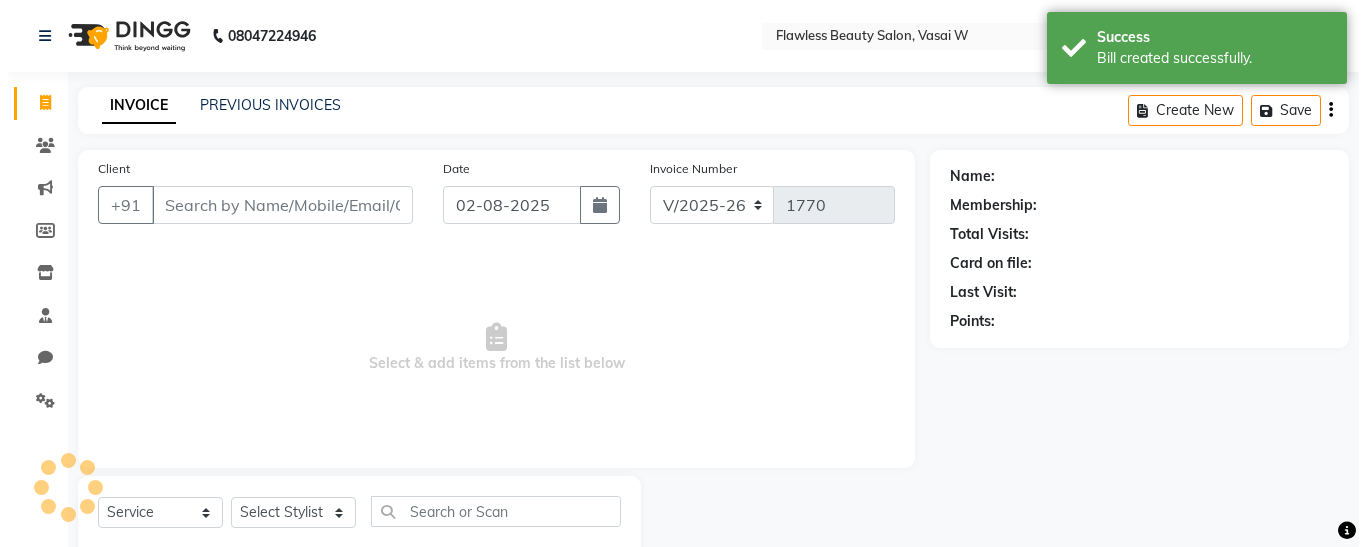scroll, scrollTop: 54, scrollLeft: 0, axis: vertical 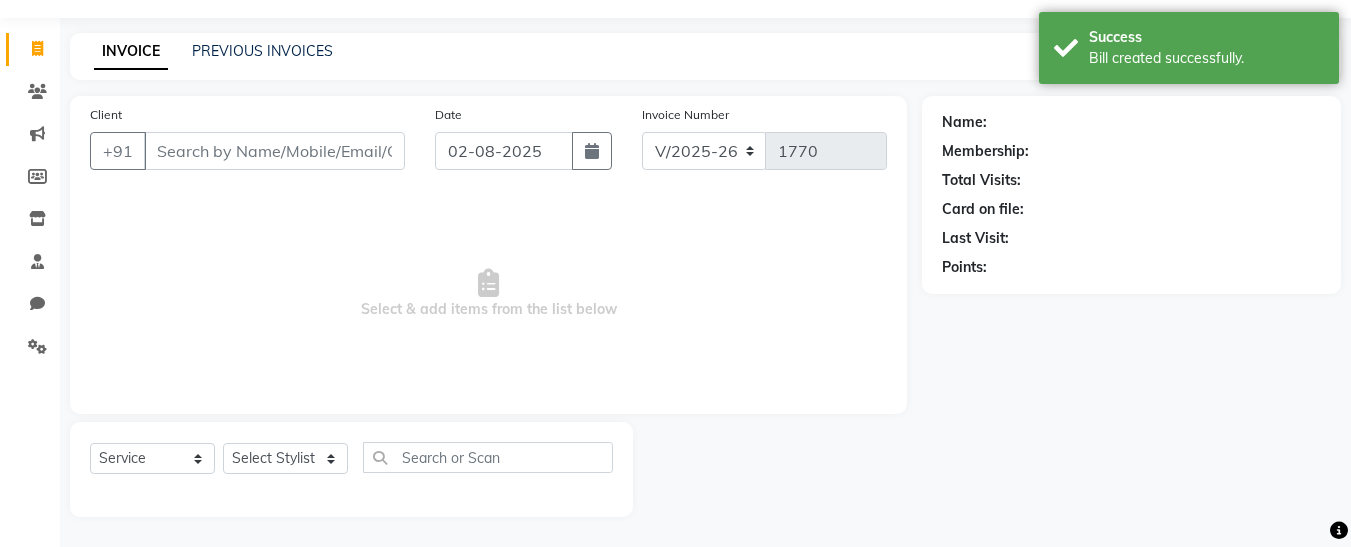 click on "Client" at bounding box center (274, 151) 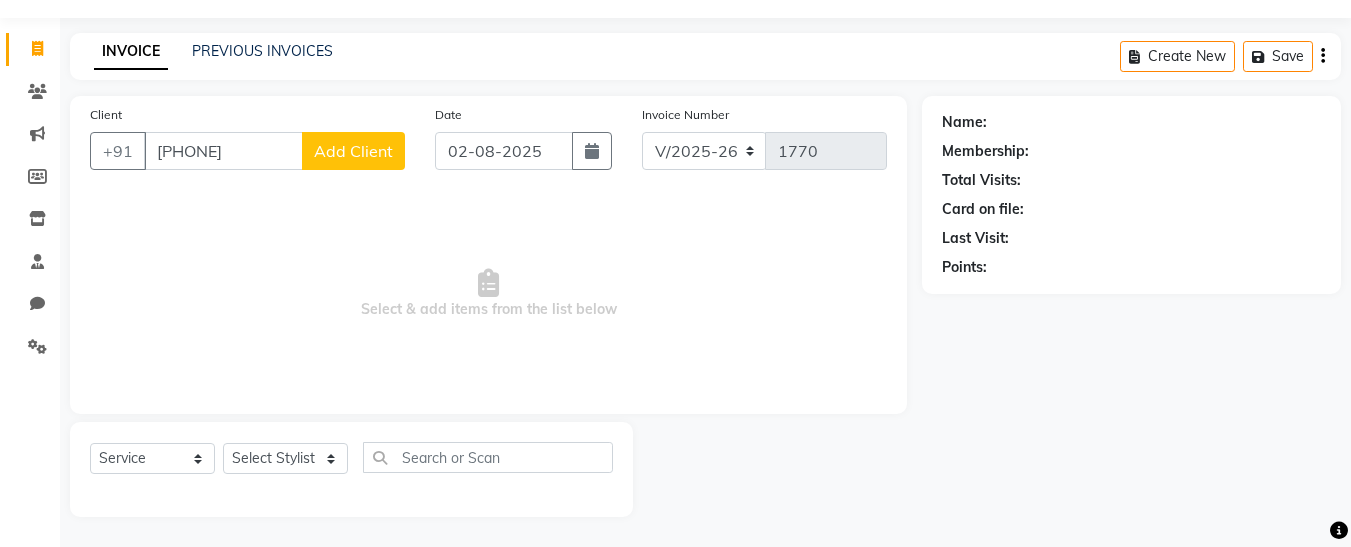 type on "[PHONE]" 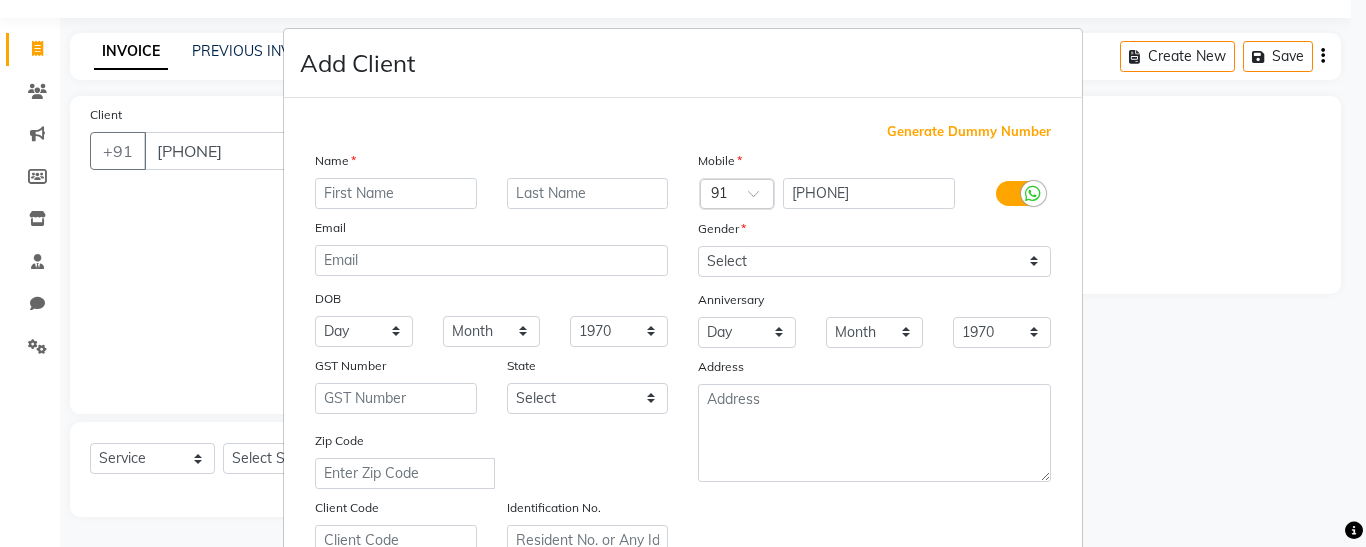 click at bounding box center (396, 193) 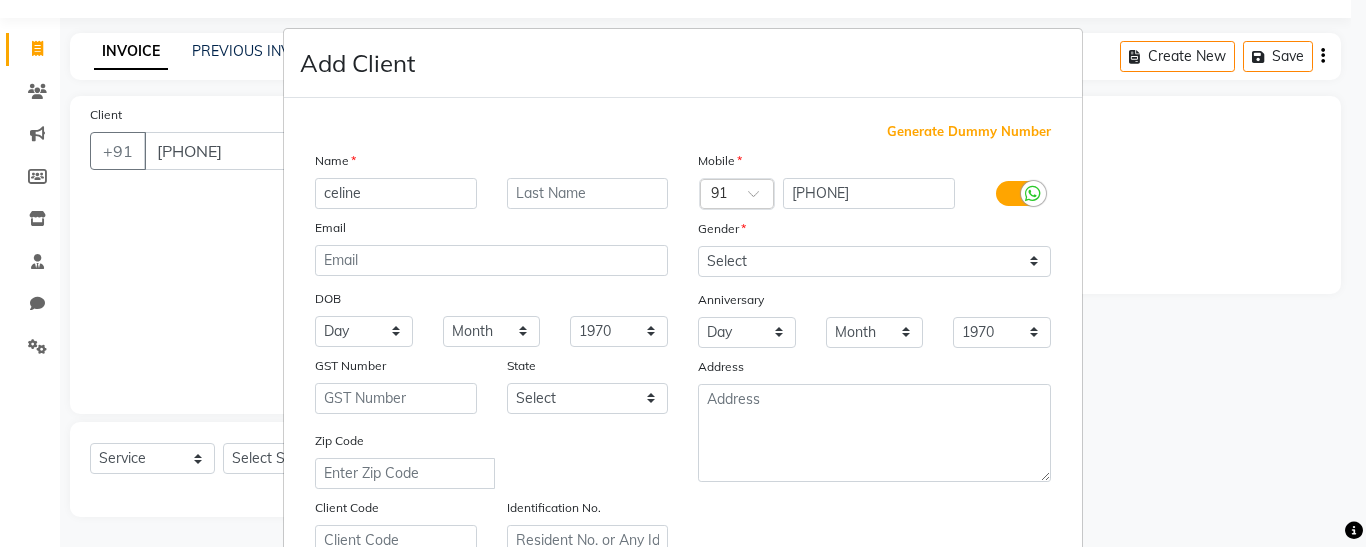 type on "celine" 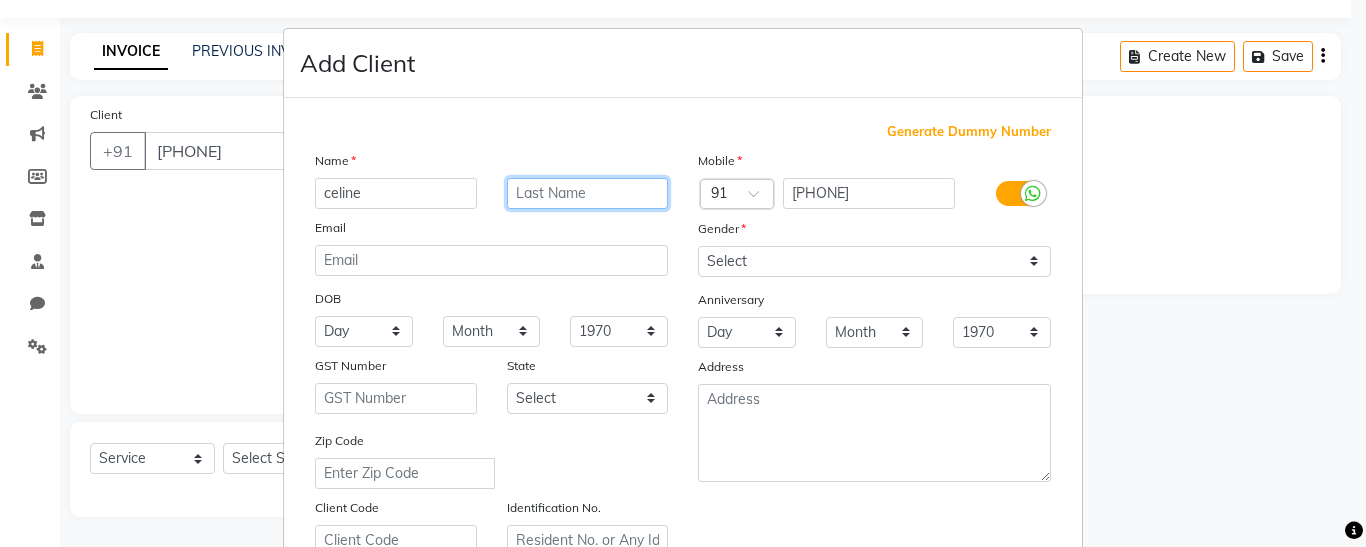 click at bounding box center (588, 193) 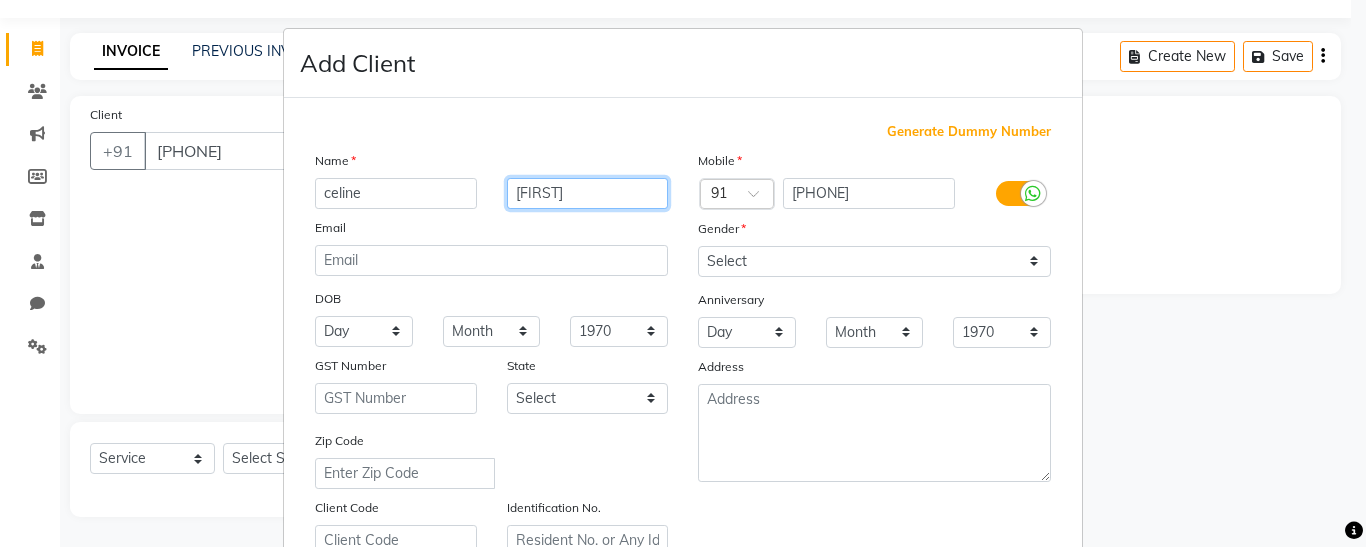 type on "[FIRST]" 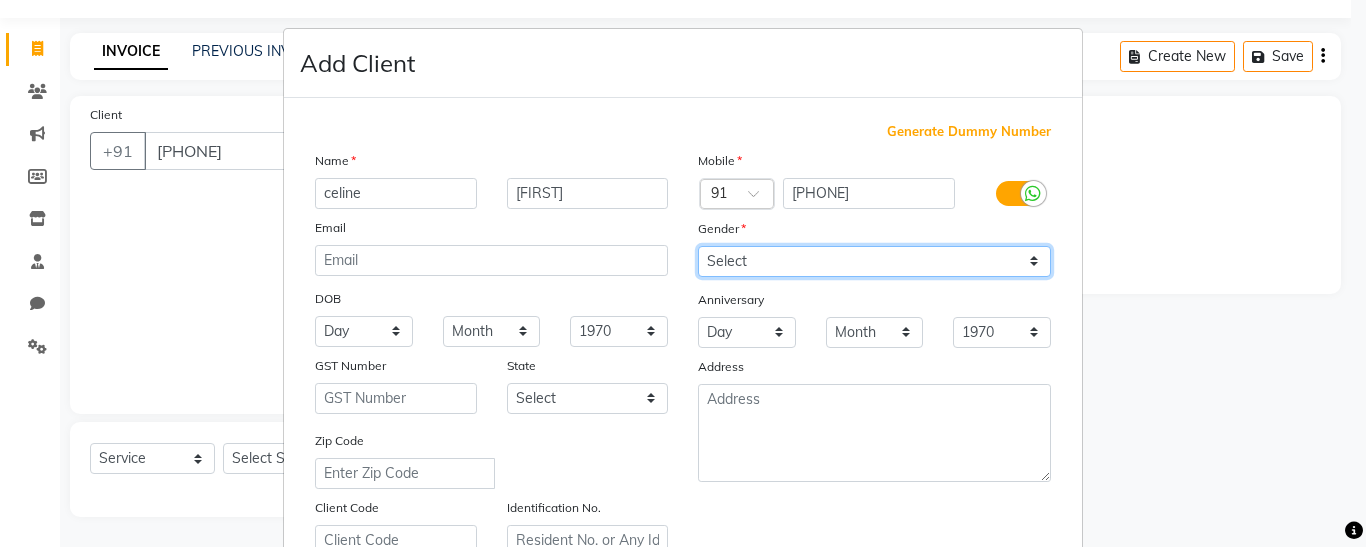 click on "Select Male Female Other Prefer Not To Say" at bounding box center (874, 261) 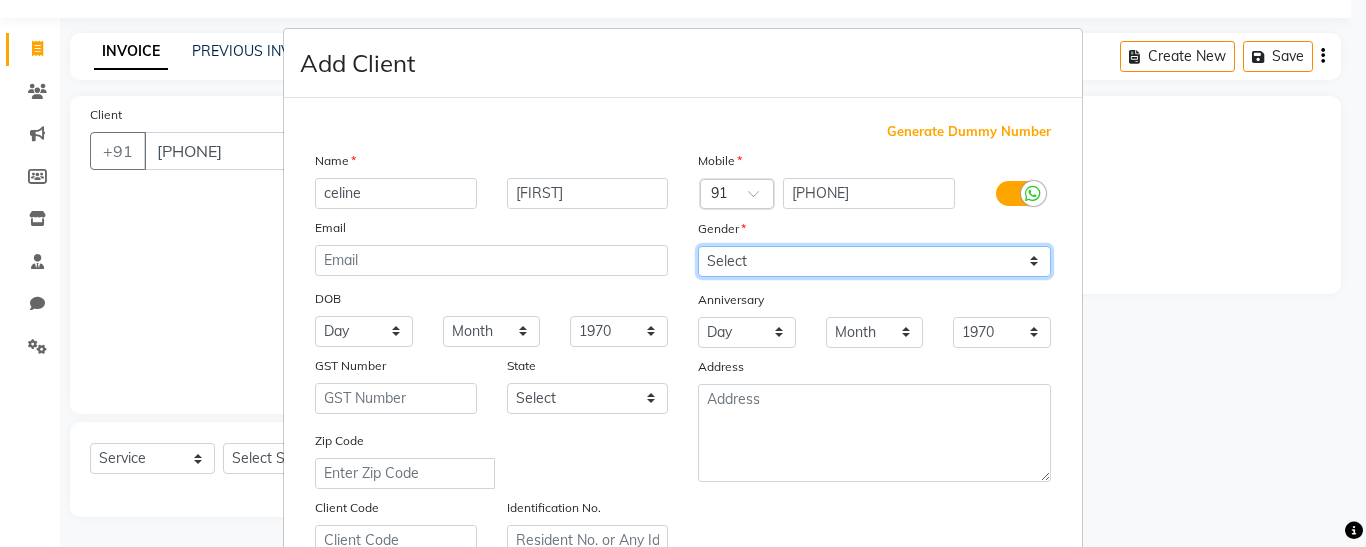 select on "female" 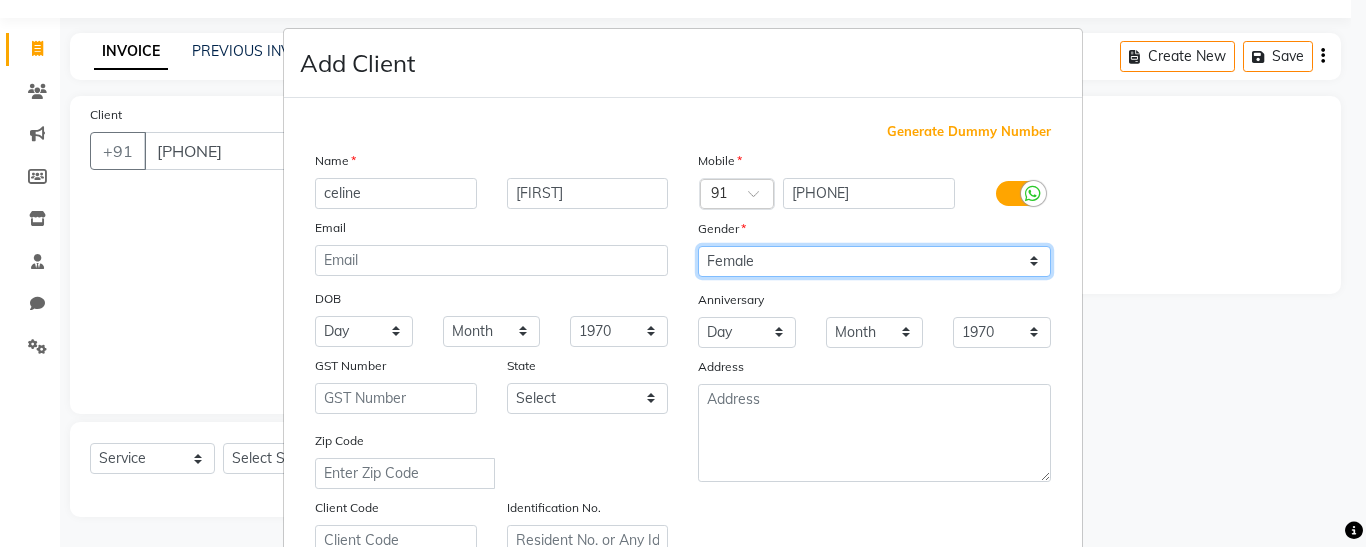 click on "Select Male Female Other Prefer Not To Say" at bounding box center [874, 261] 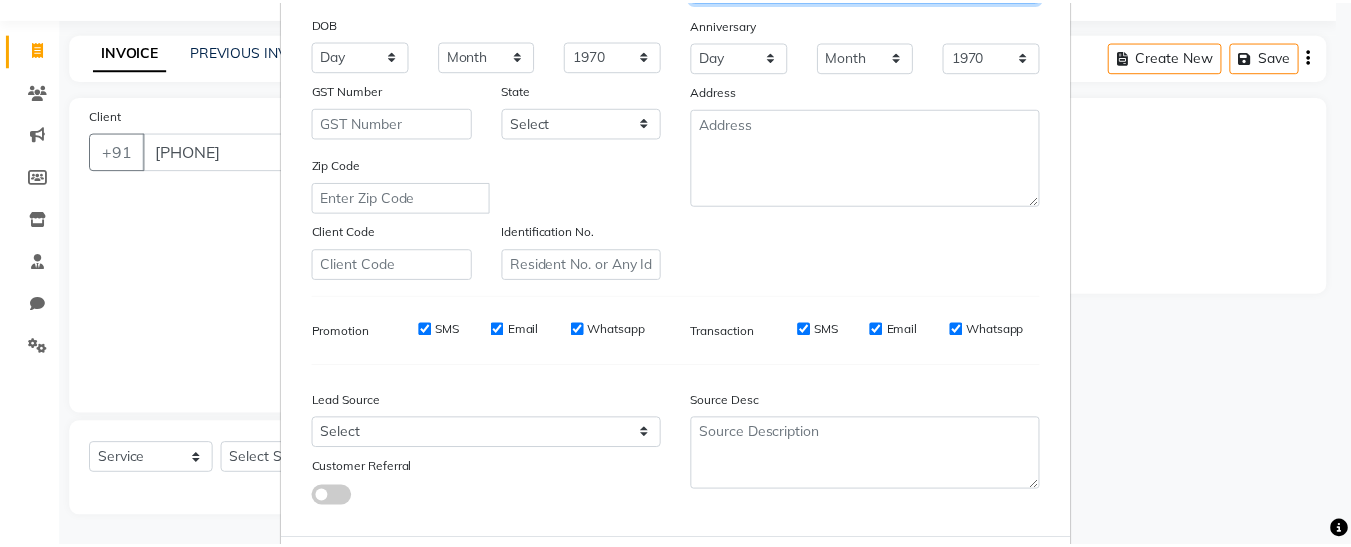scroll, scrollTop: 313, scrollLeft: 0, axis: vertical 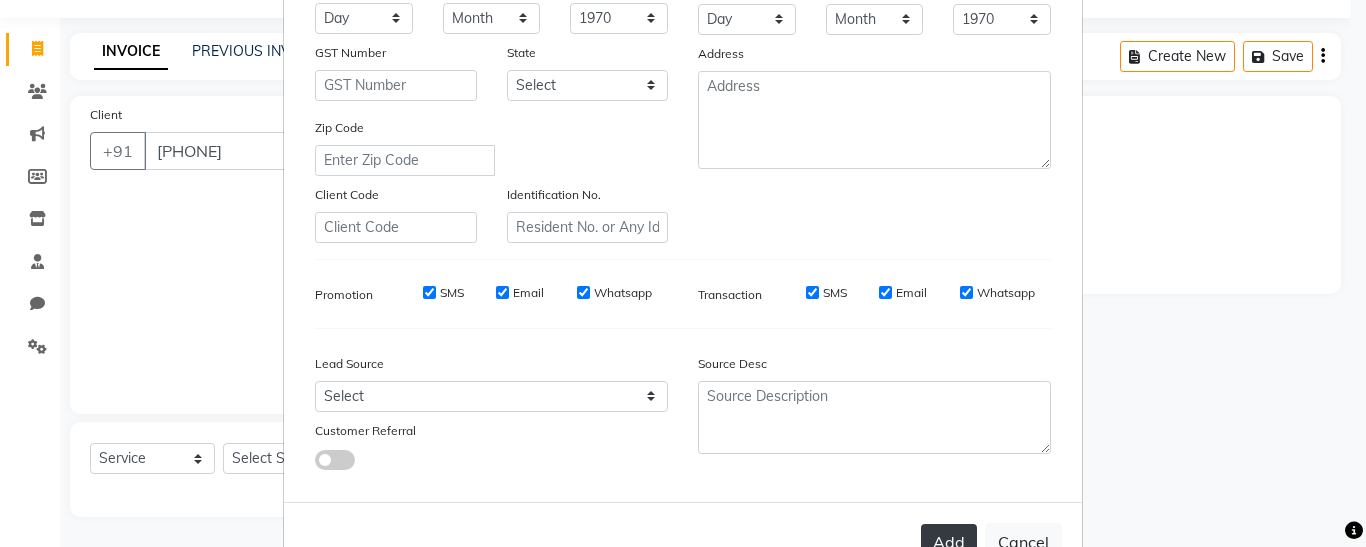 click on "Add" at bounding box center (949, 542) 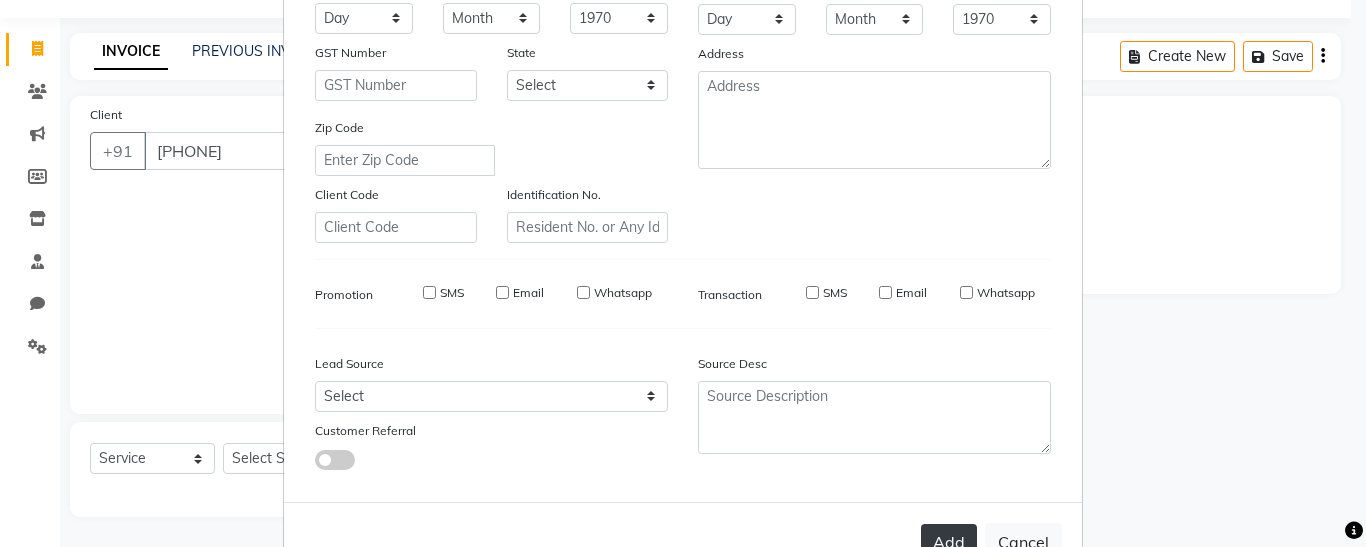 type on "98******82" 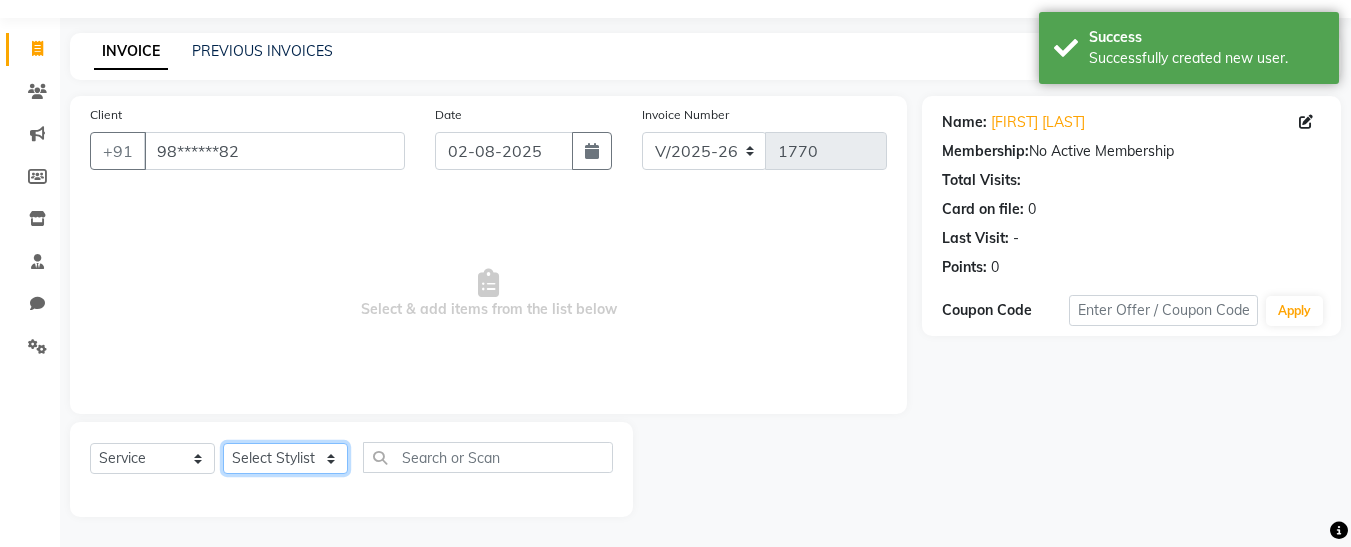 click on "Select Stylist [FIRST] [FIRST]  [FIRST] [LAST] [FIRST] [FIRST] [FIRST] [FIRST] [FIRST] [FIRST] [FIRST]" 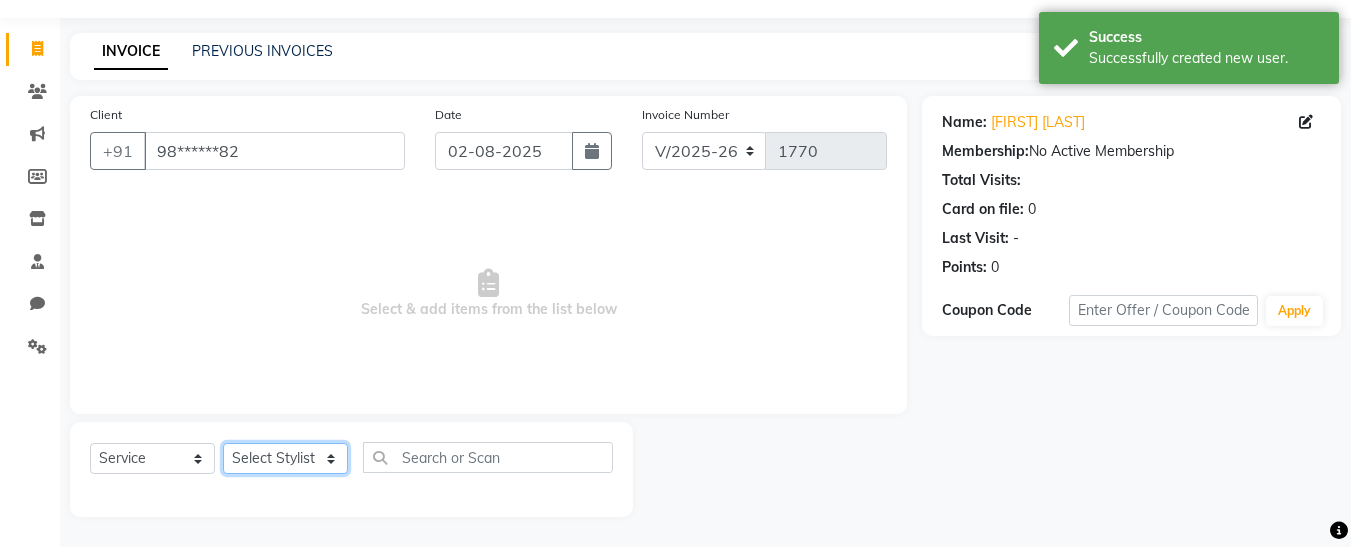 select on "76410" 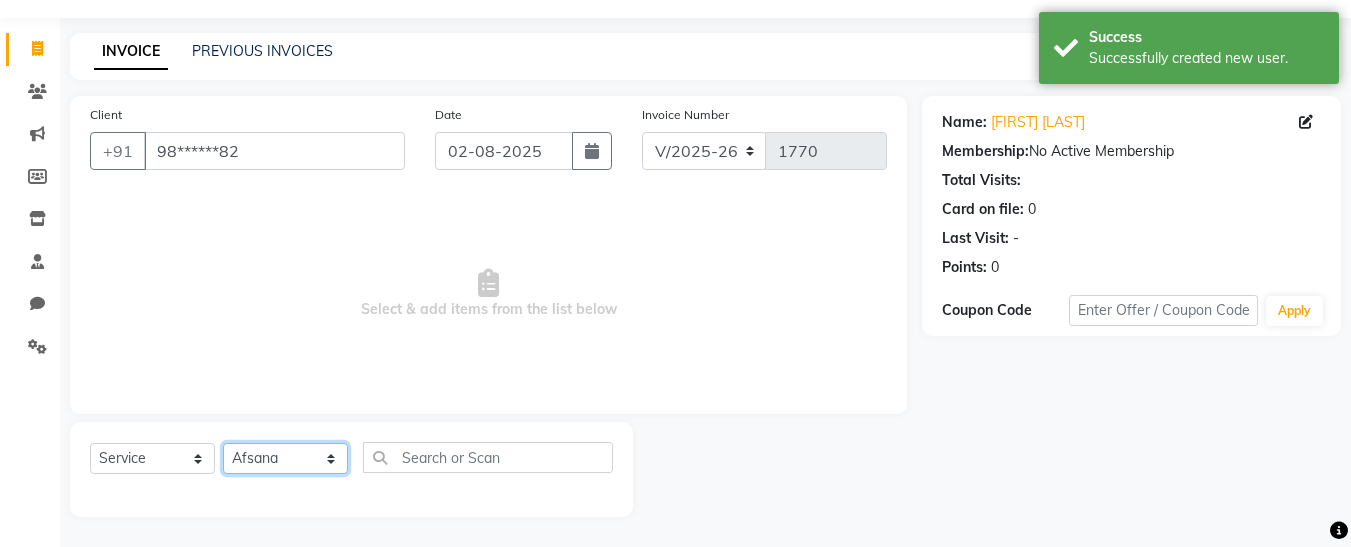 click on "Select Stylist [FIRST] [FIRST]  [FIRST] [LAST] [FIRST] [FIRST] [FIRST] [FIRST] [FIRST] [FIRST] [FIRST]" 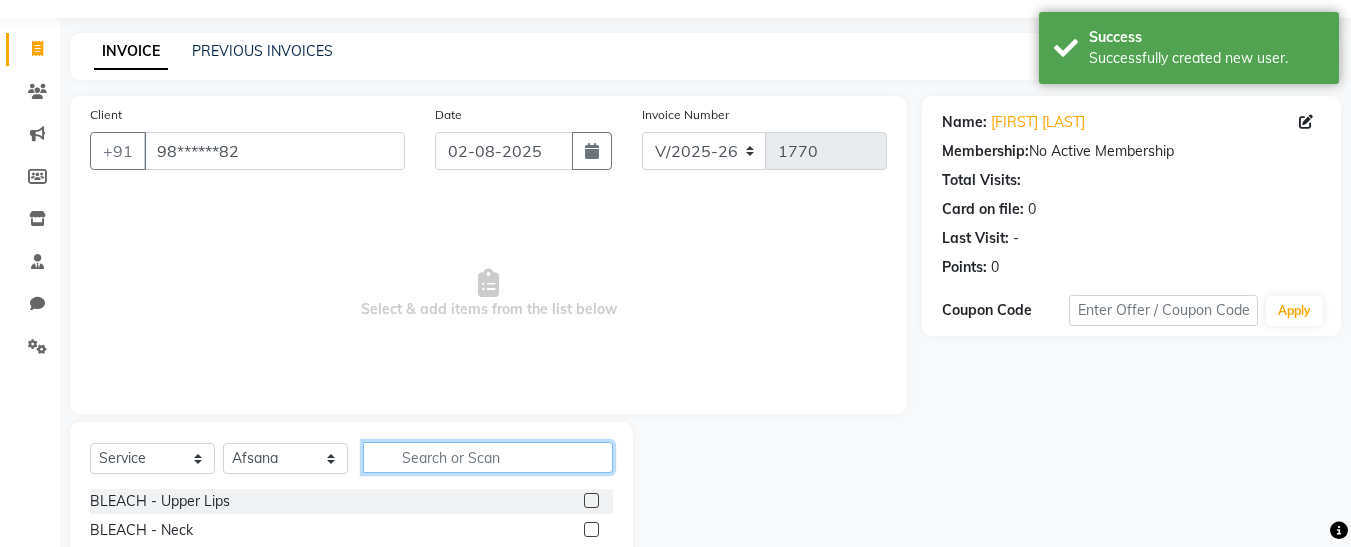 click 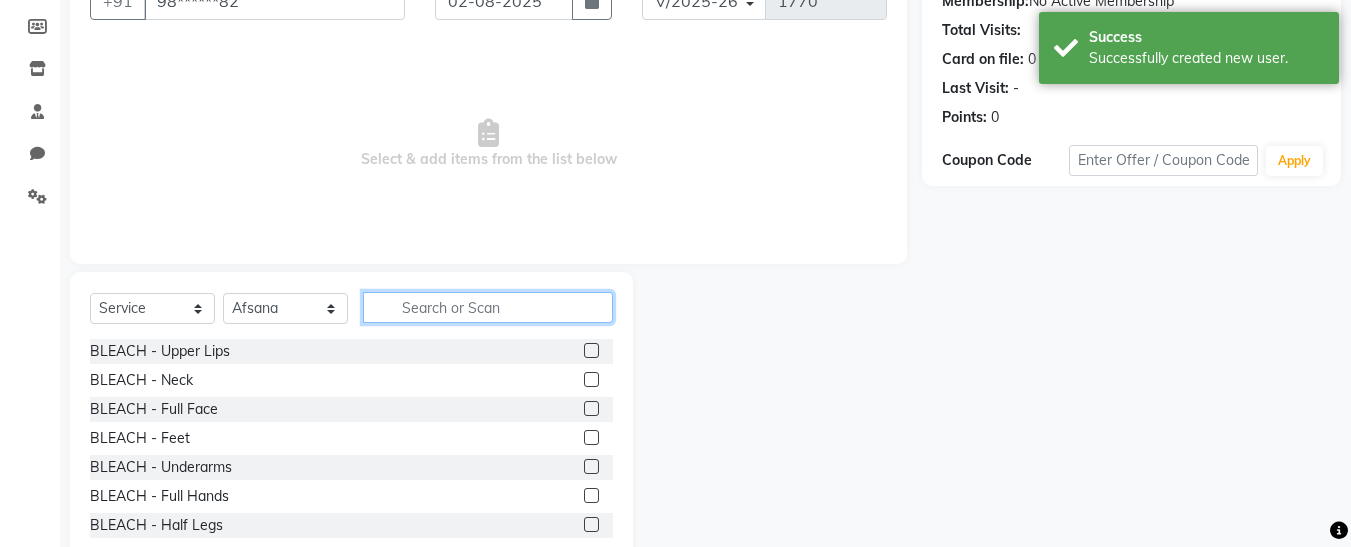 scroll, scrollTop: 241, scrollLeft: 0, axis: vertical 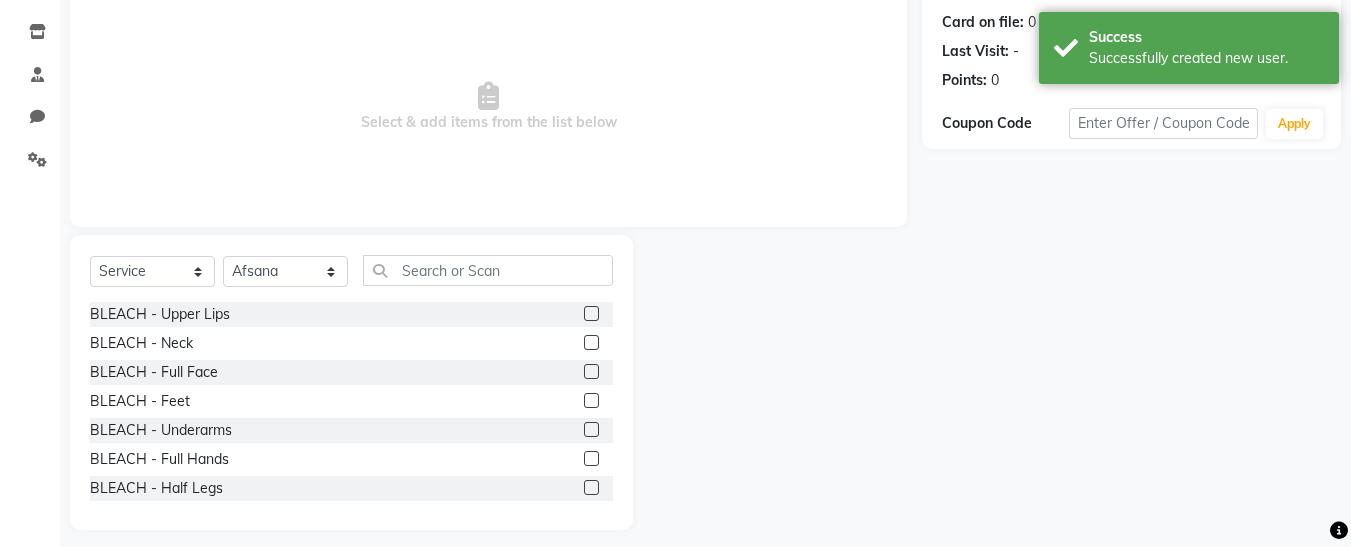 click 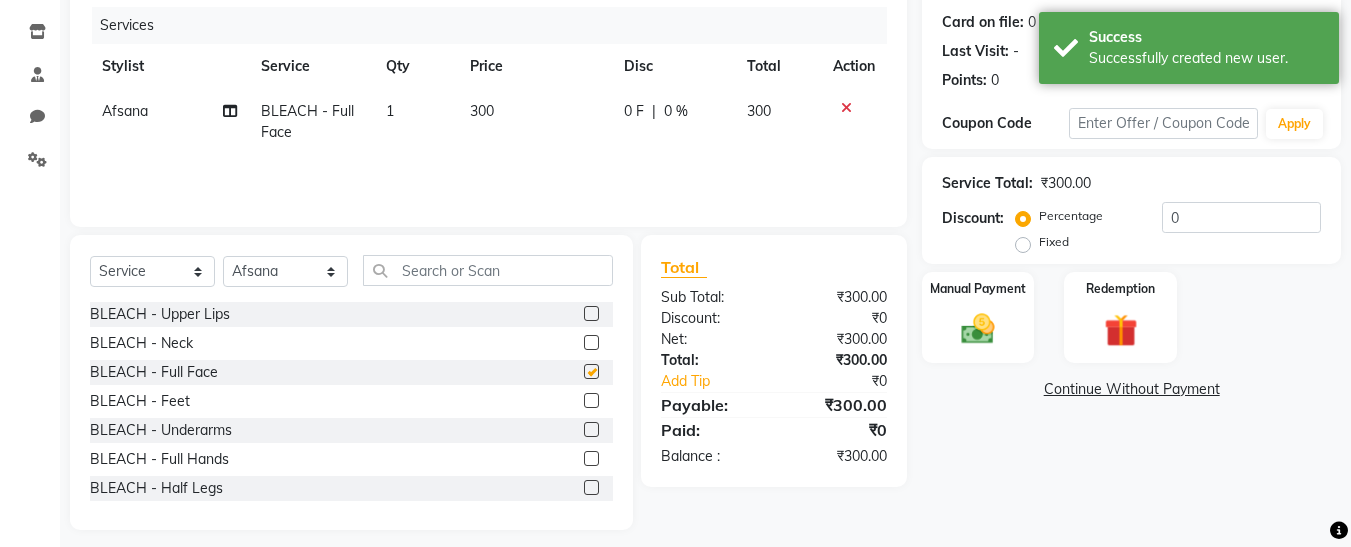 checkbox on "false" 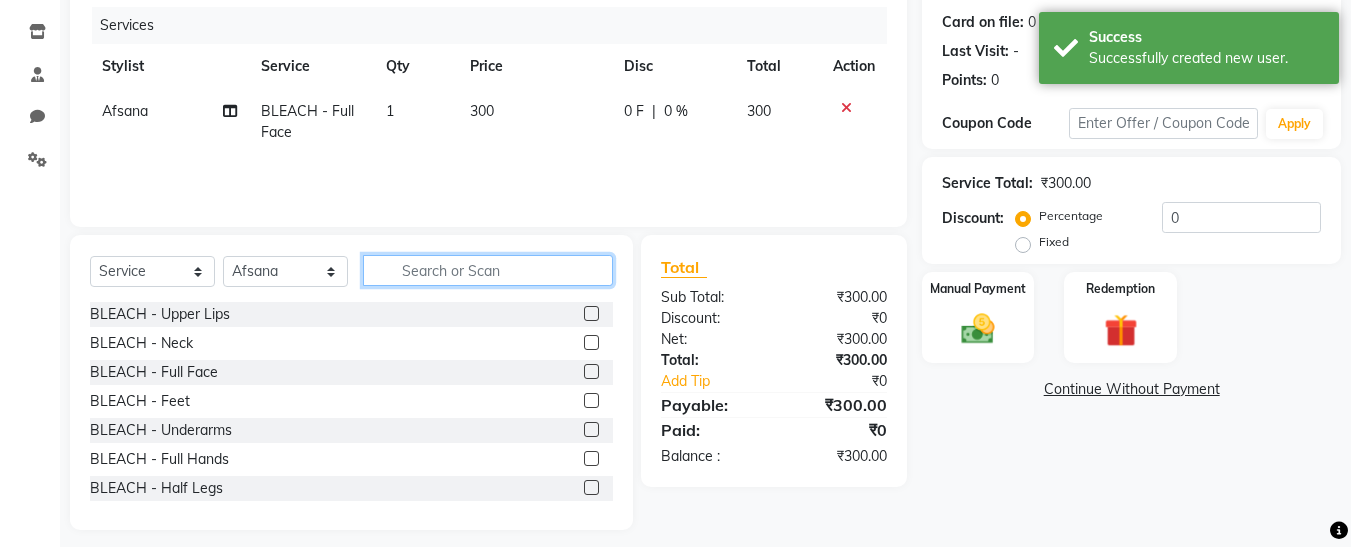 click 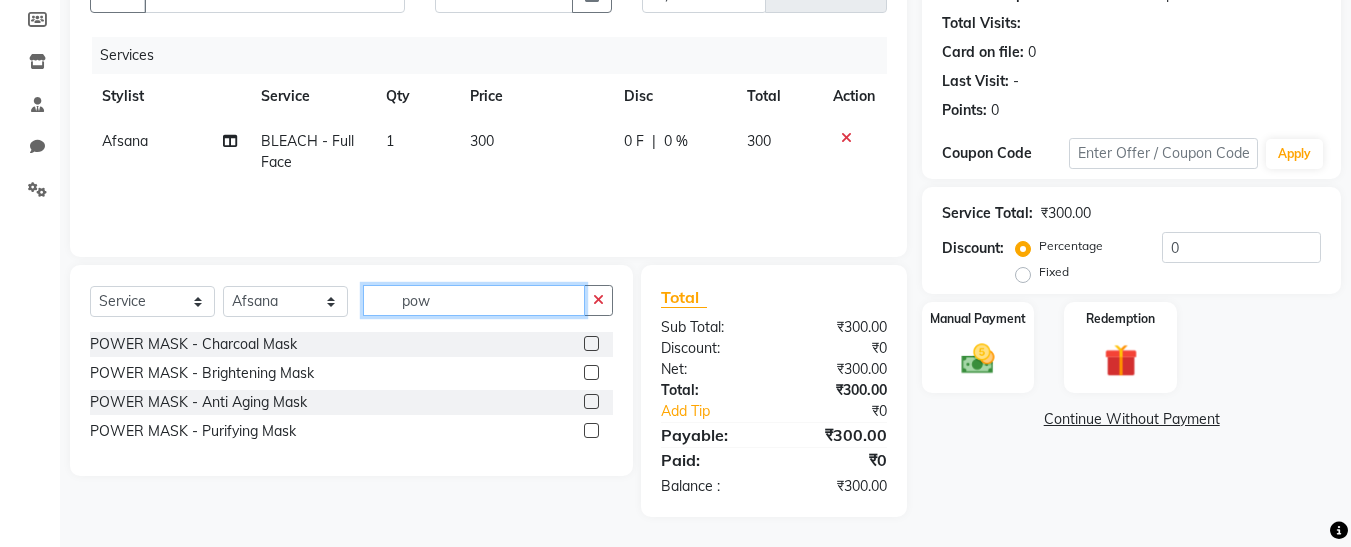 scroll, scrollTop: 211, scrollLeft: 0, axis: vertical 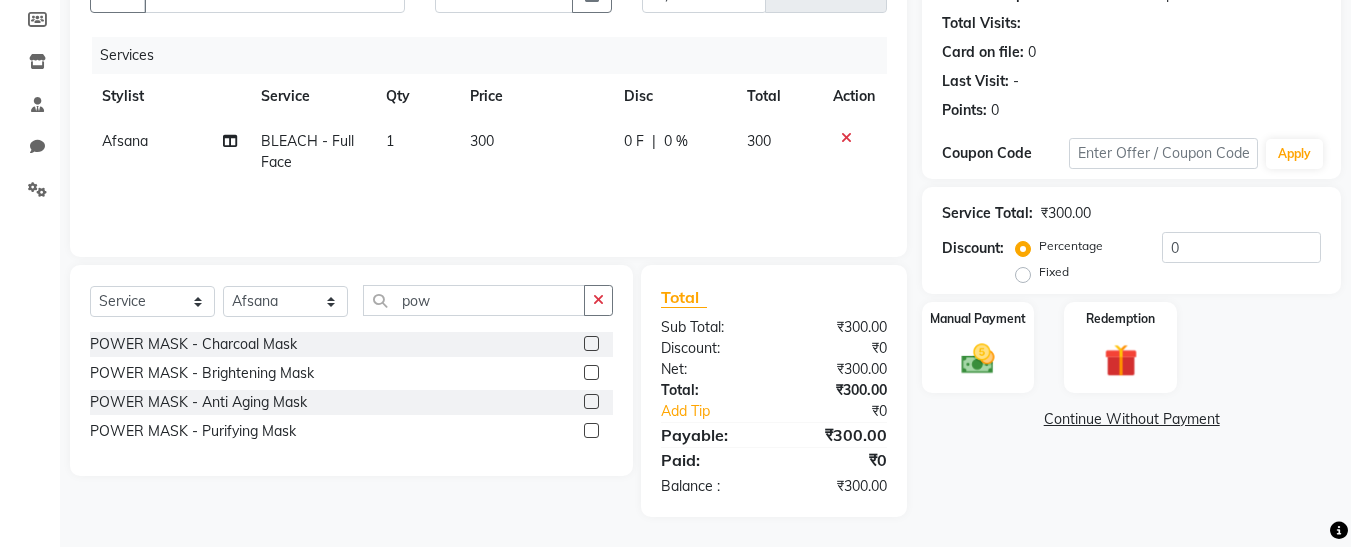 click 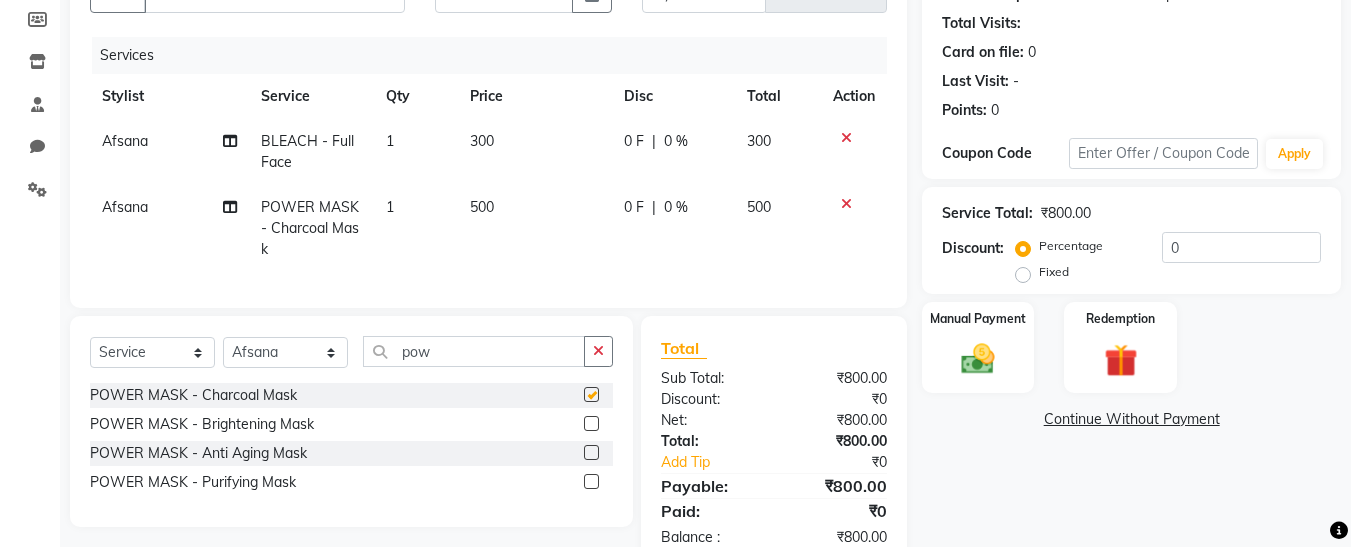 checkbox on "false" 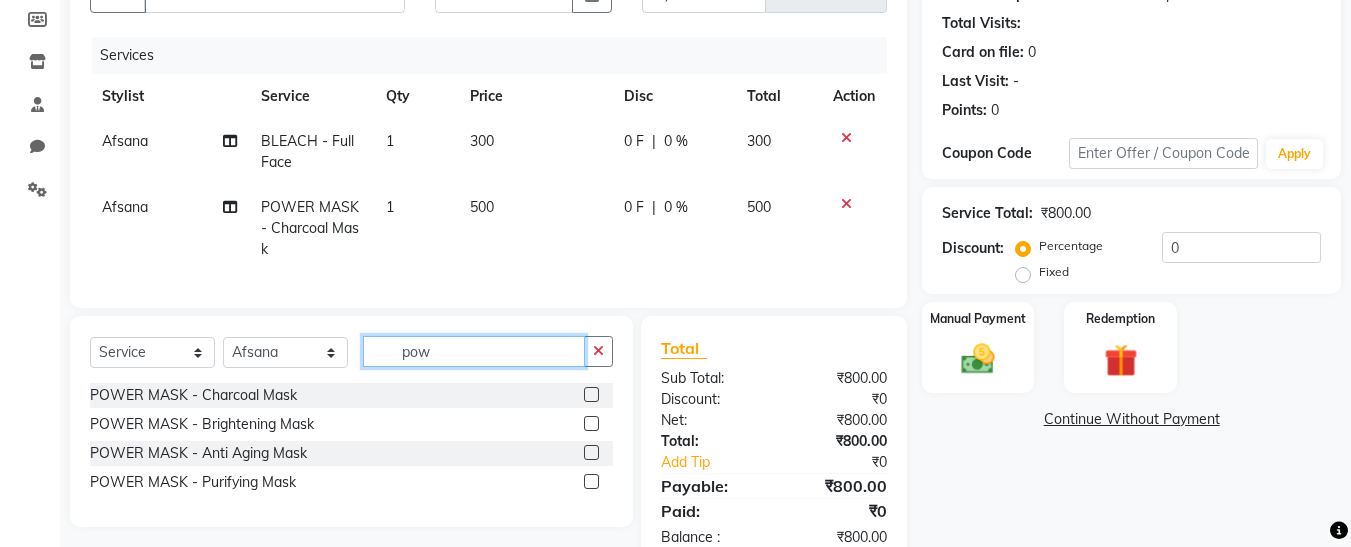 click on "pow" 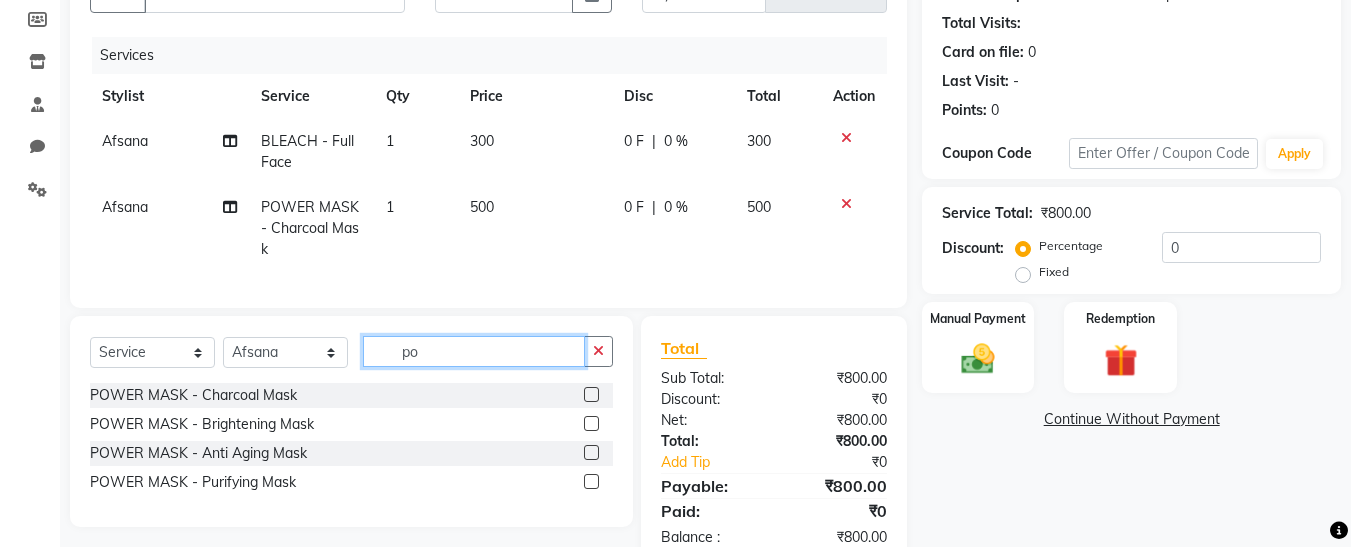 type on "p" 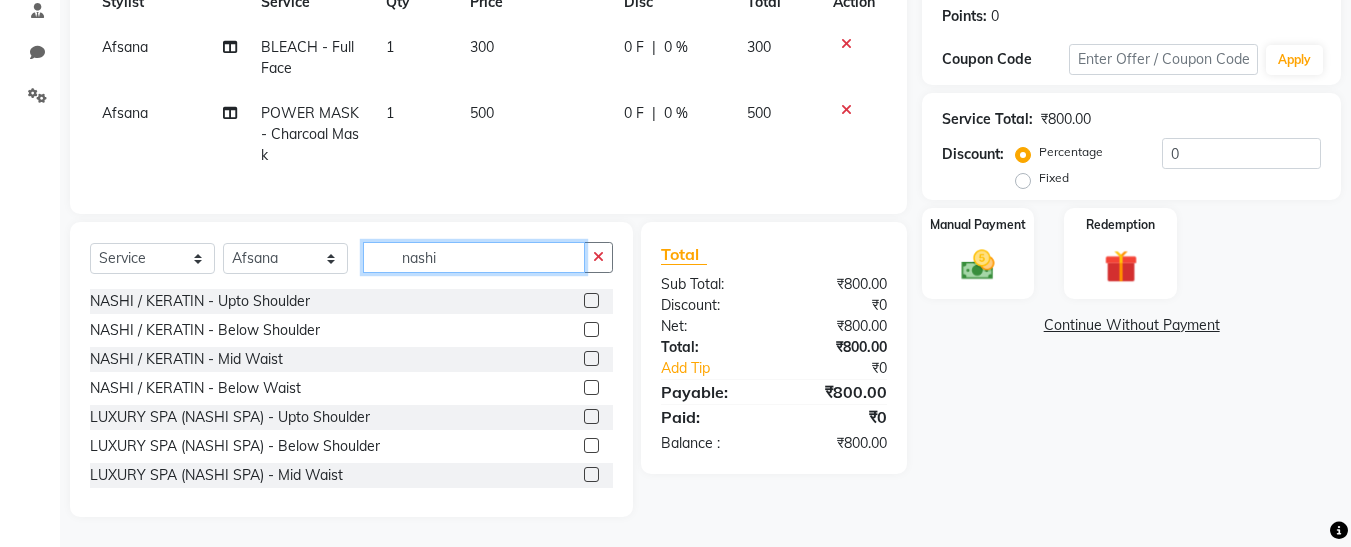 scroll, scrollTop: 320, scrollLeft: 0, axis: vertical 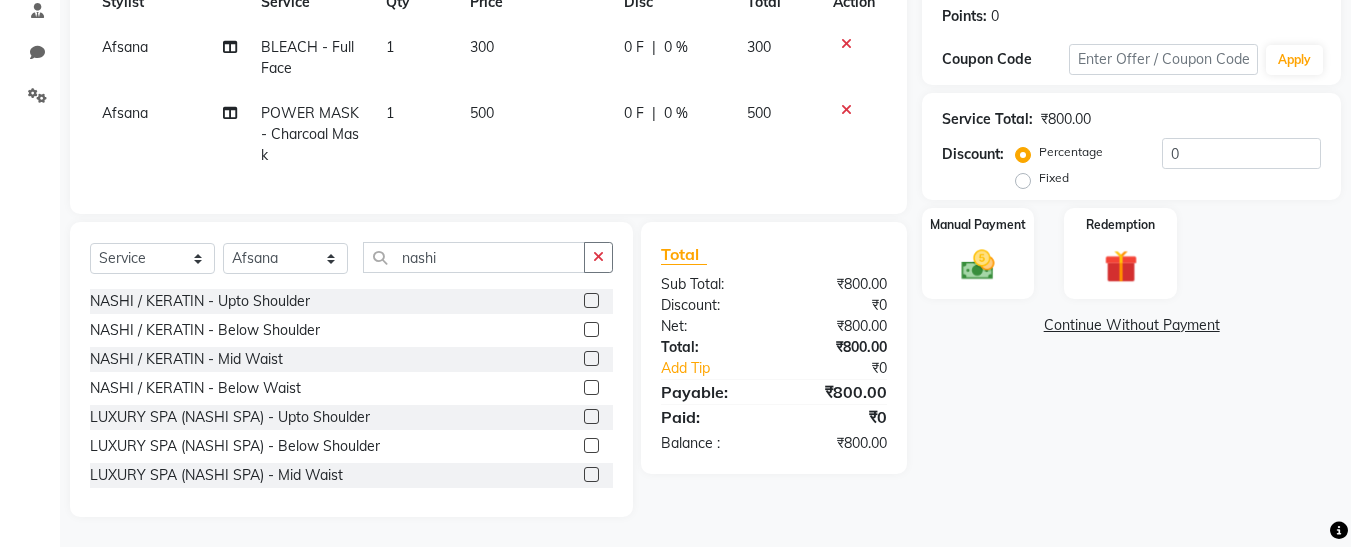 click 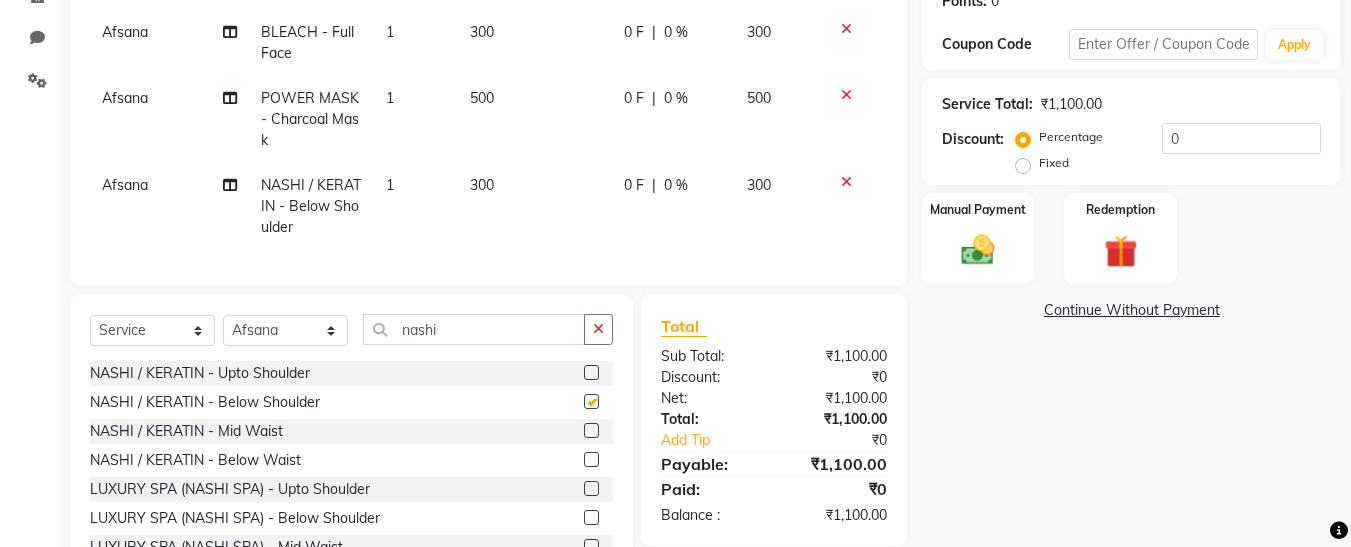 checkbox on "false" 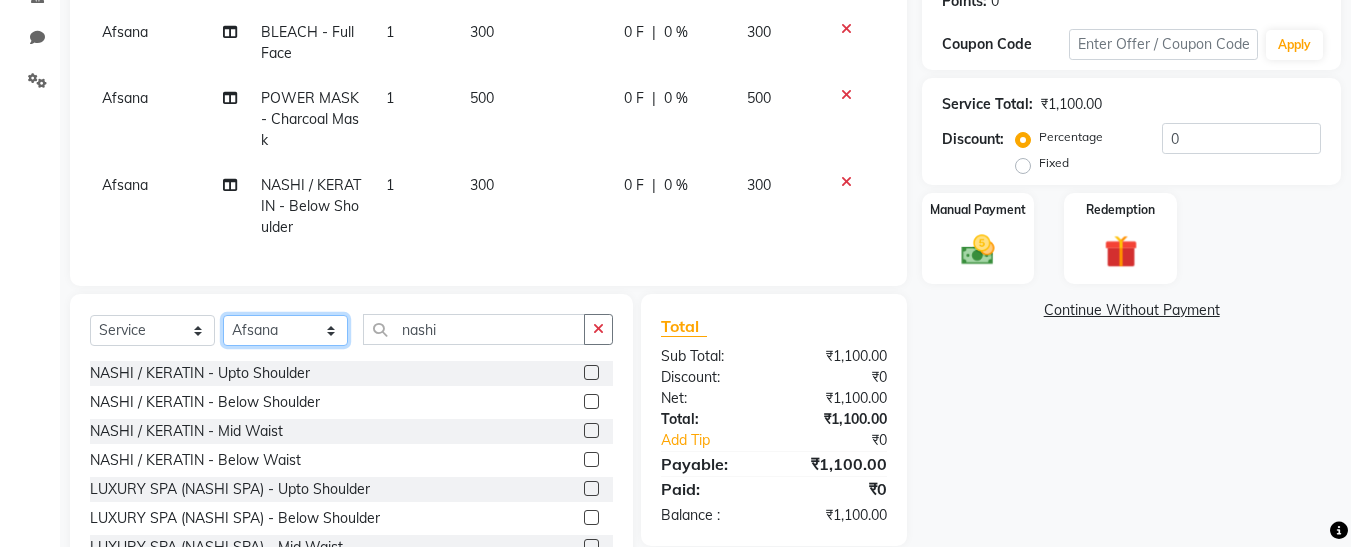 click on "Select Stylist [FIRST] [FIRST]  [FIRST] [LAST] [FIRST] [FIRST] [FIRST] [FIRST] [FIRST] [FIRST] [FIRST]" 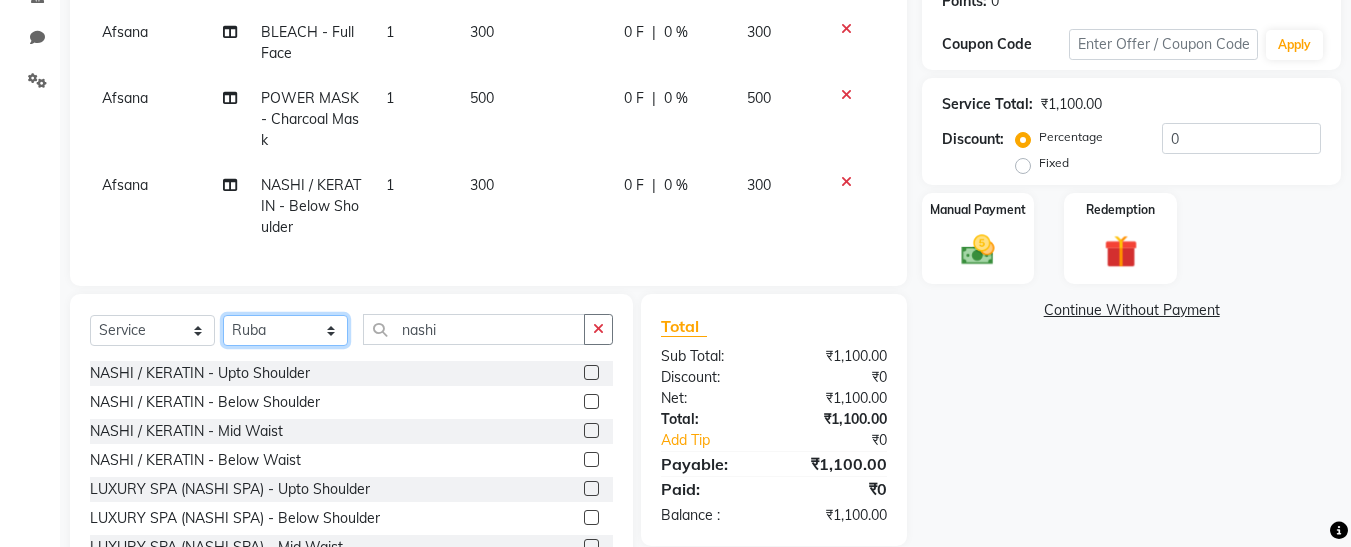 click on "Select Stylist [FIRST] [FIRST]  [FIRST] [LAST] [FIRST] [FIRST] [FIRST] [FIRST] [FIRST] [FIRST] [FIRST]" 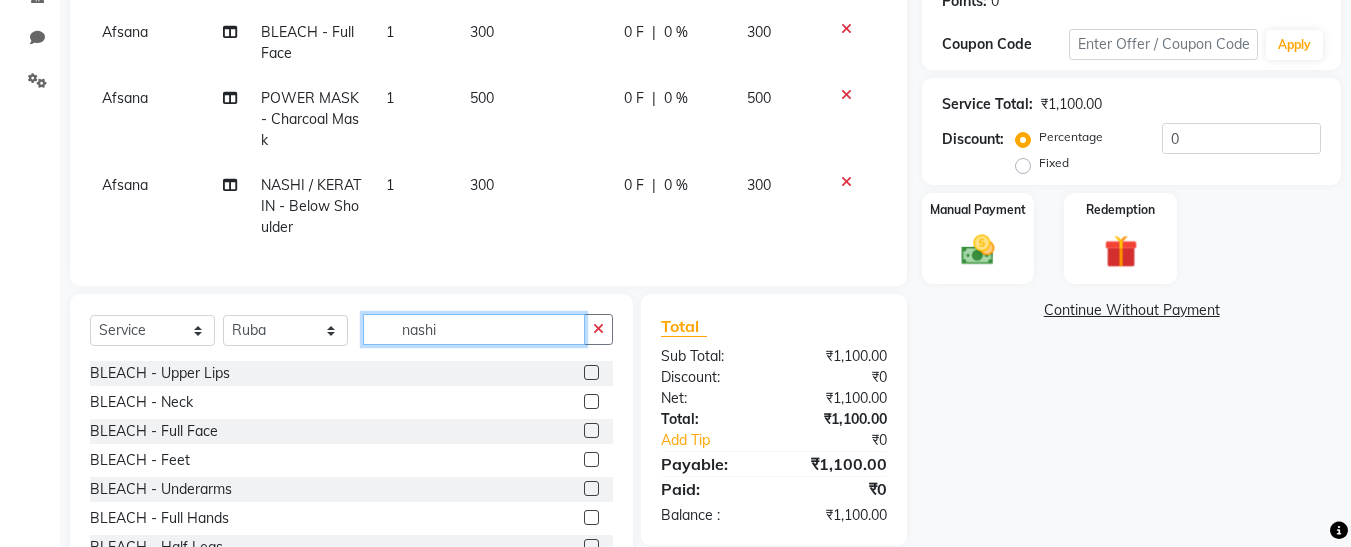 click on "nashi" 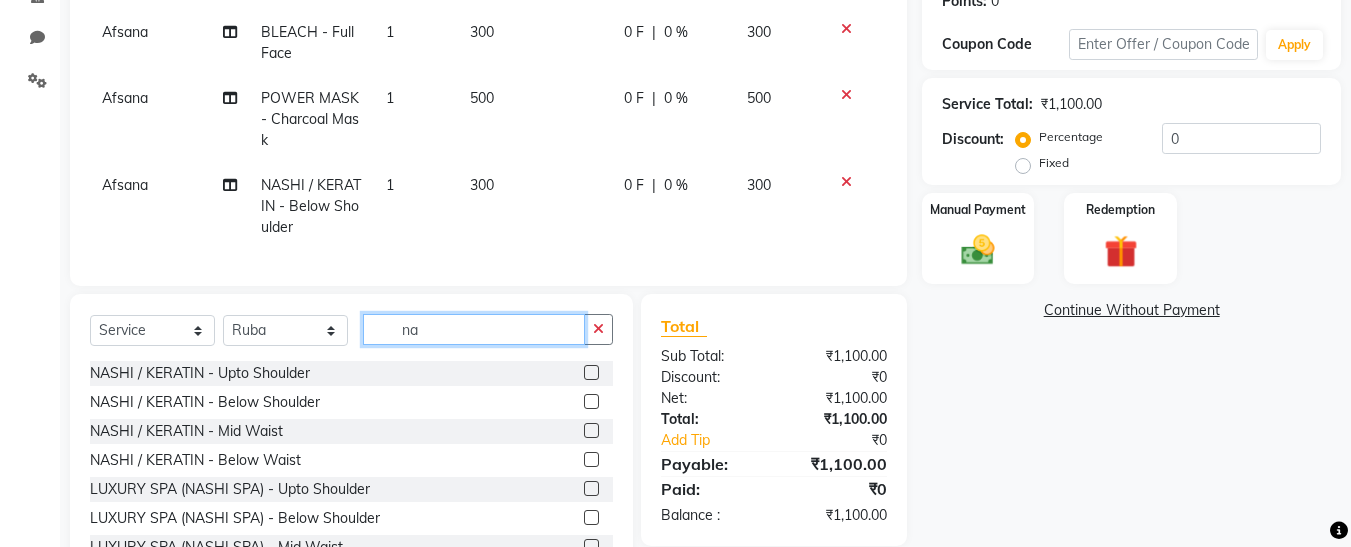 type on "n" 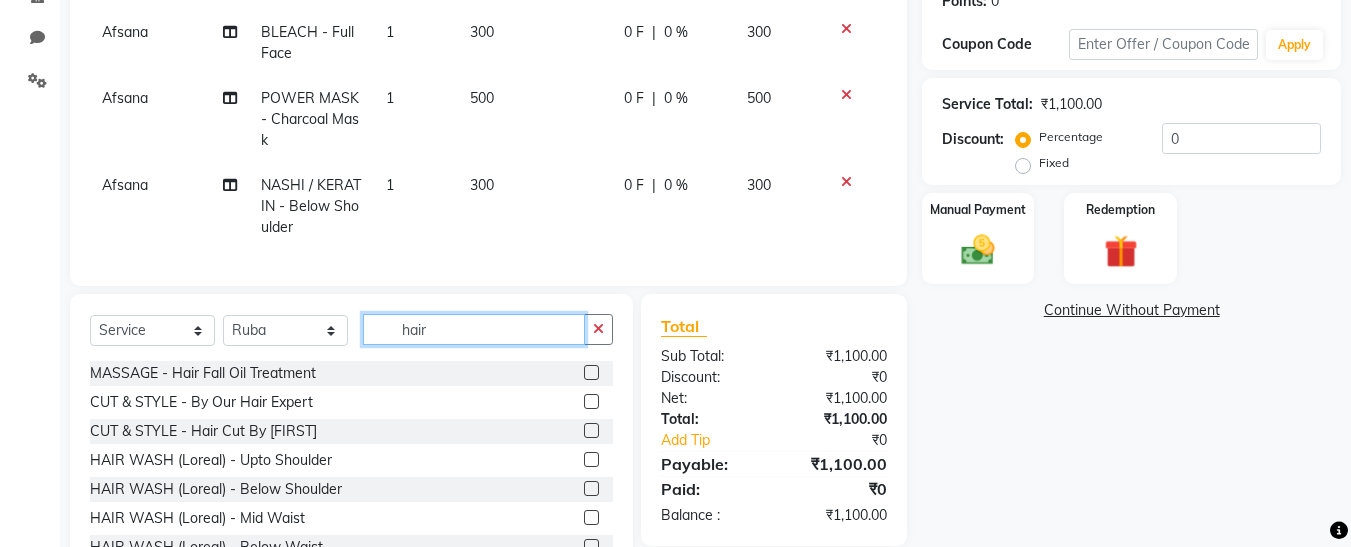 type on "hair" 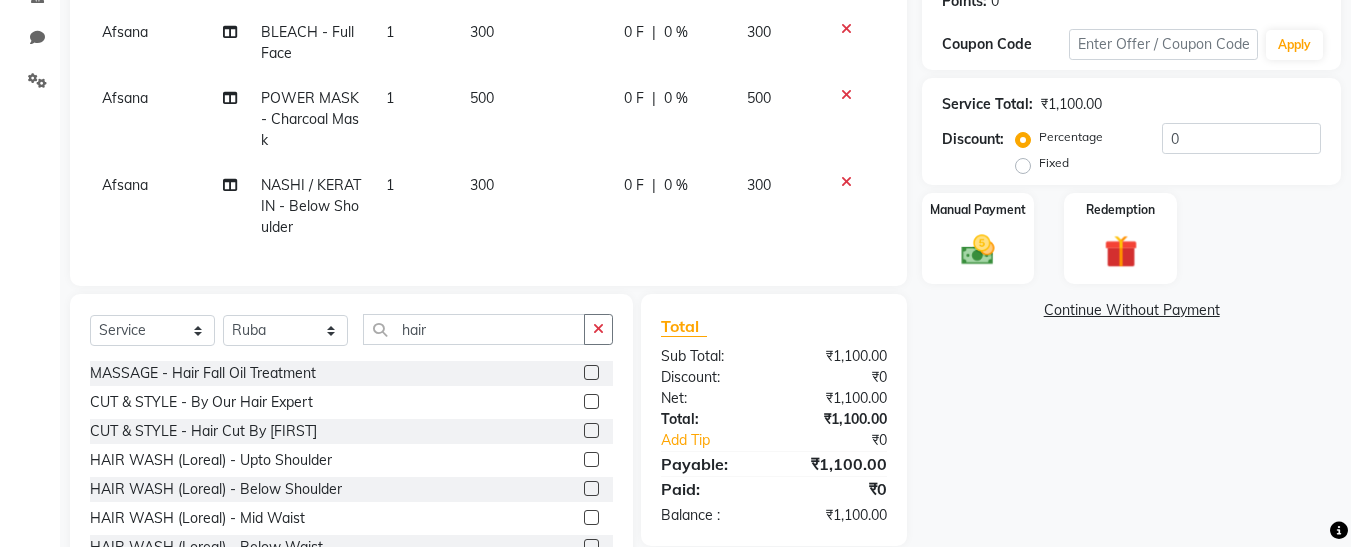 click 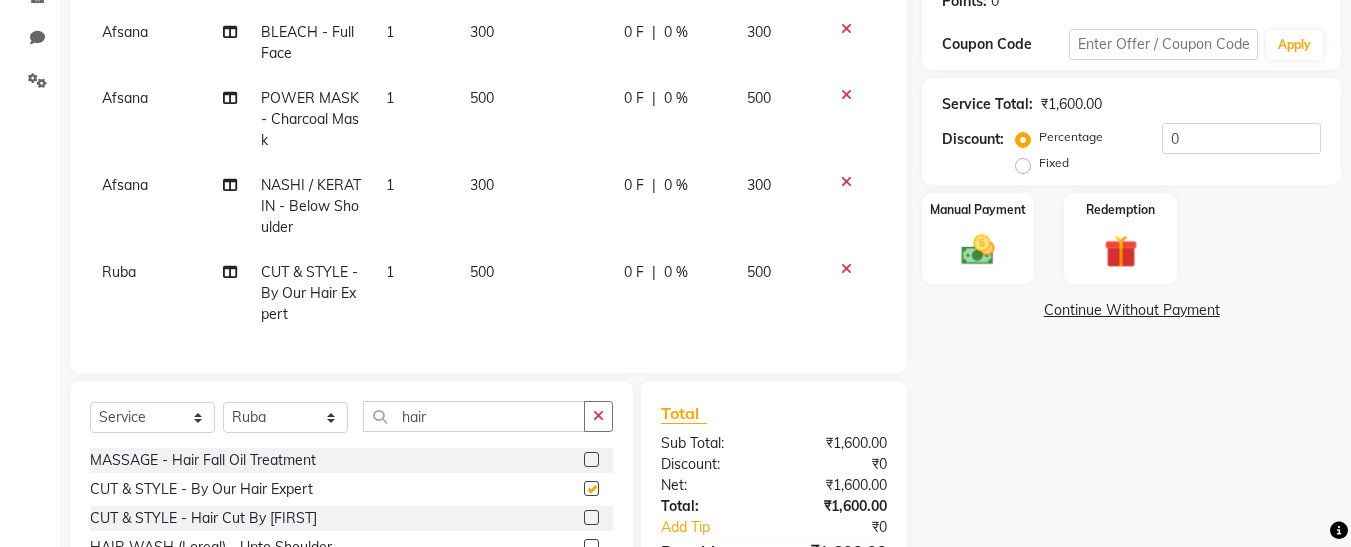 checkbox on "false" 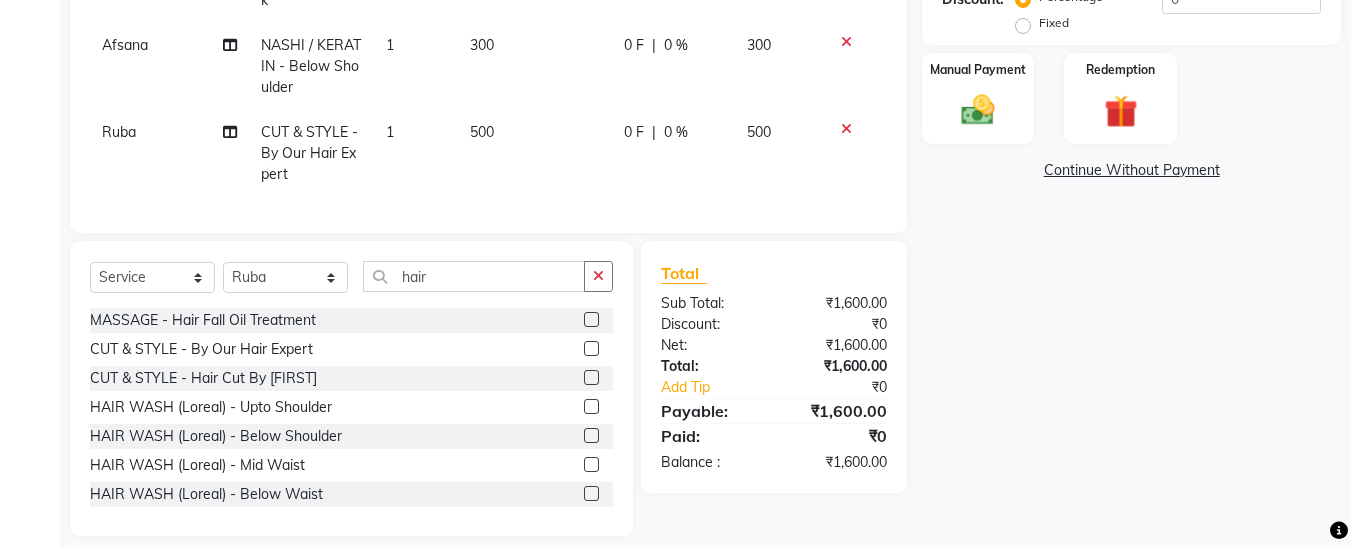 scroll, scrollTop: 471, scrollLeft: 0, axis: vertical 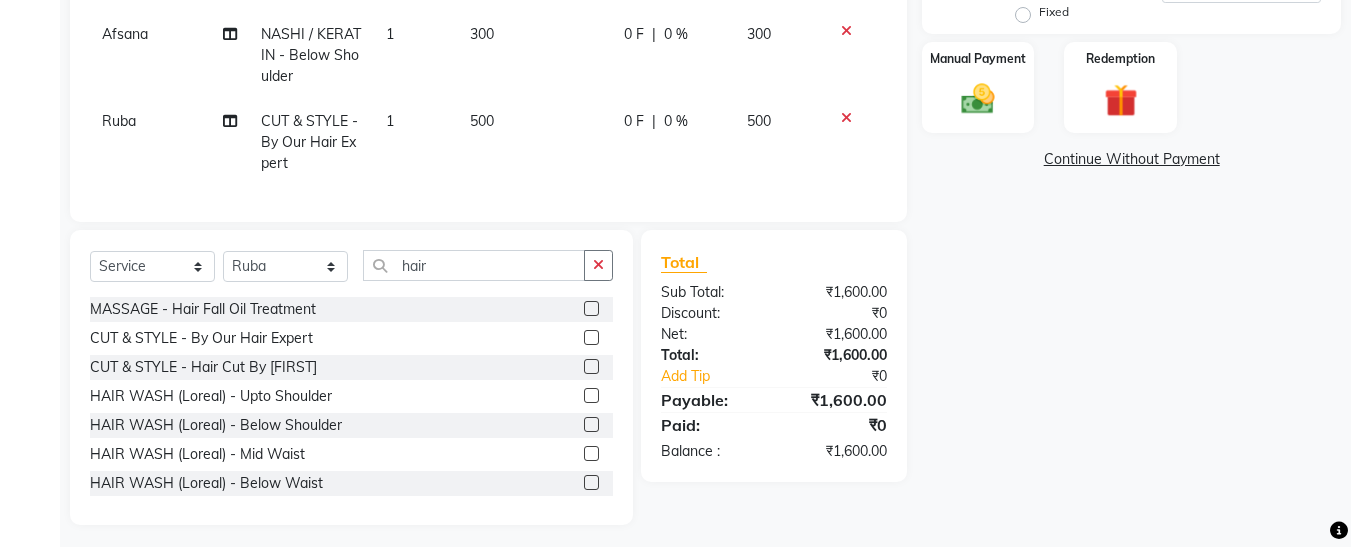 click on "500" 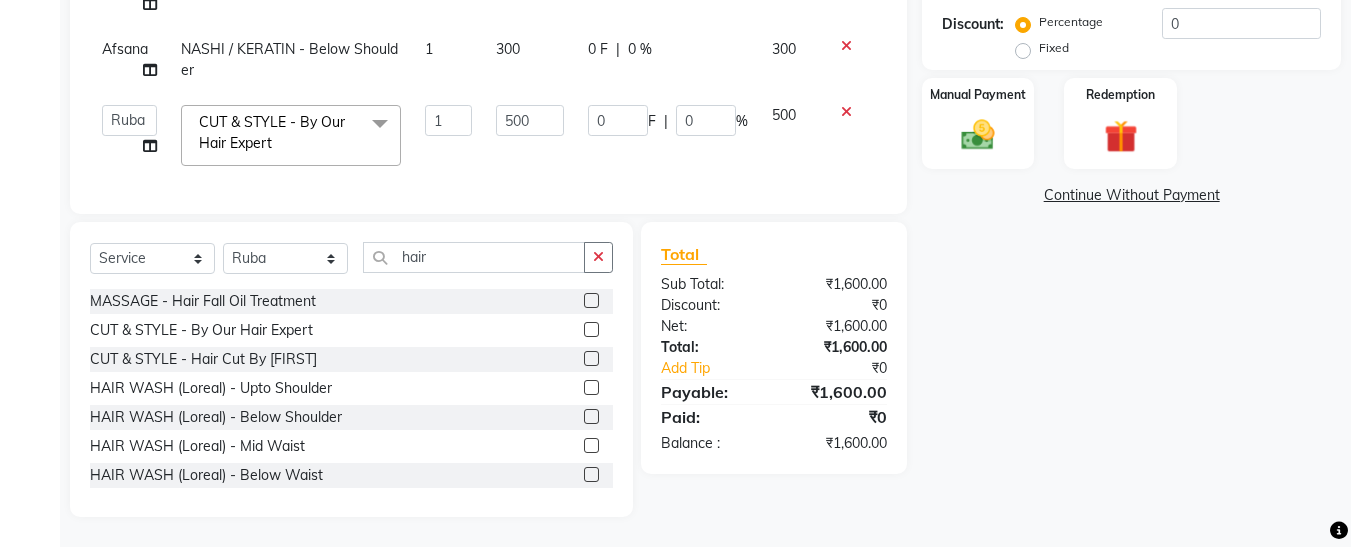 scroll, scrollTop: 450, scrollLeft: 0, axis: vertical 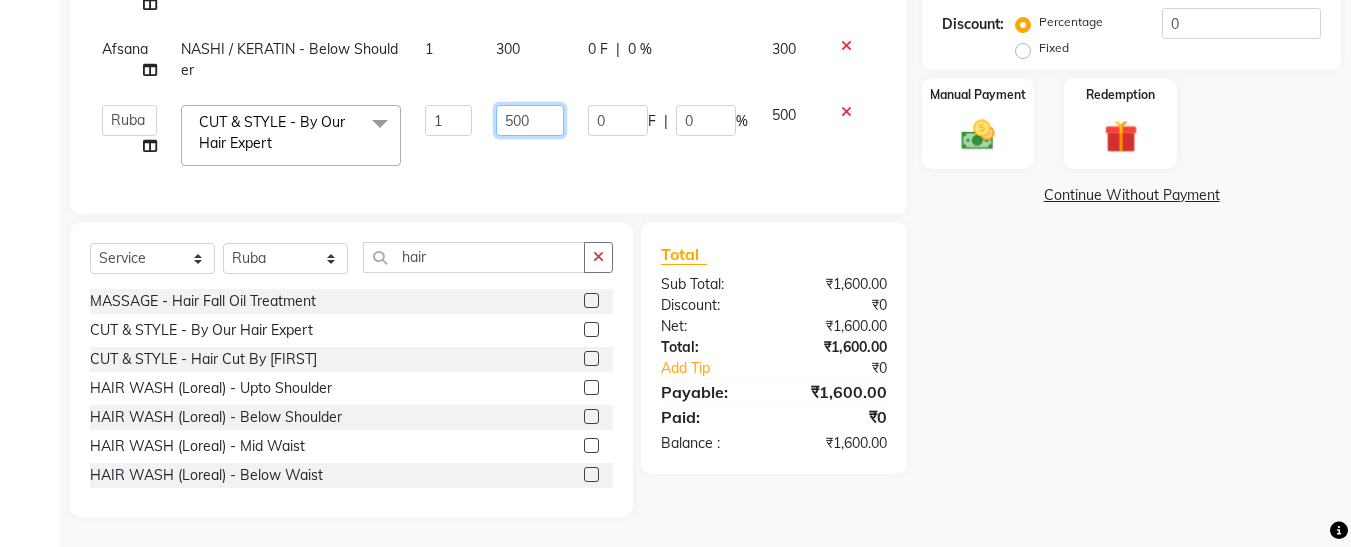 click on "500" 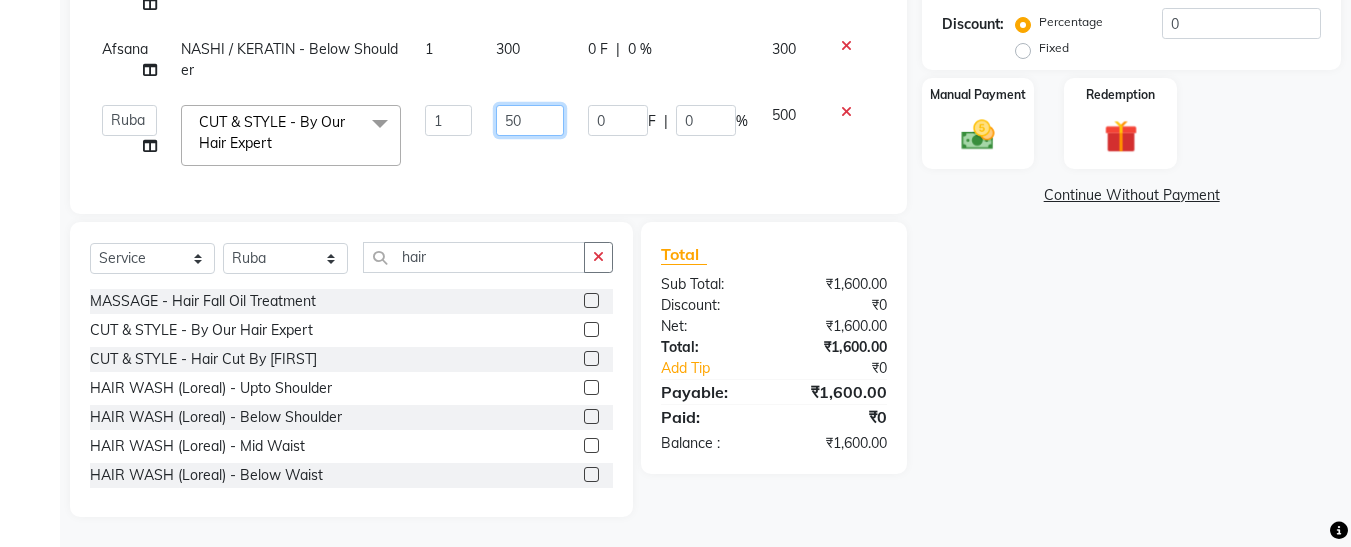 type on "5" 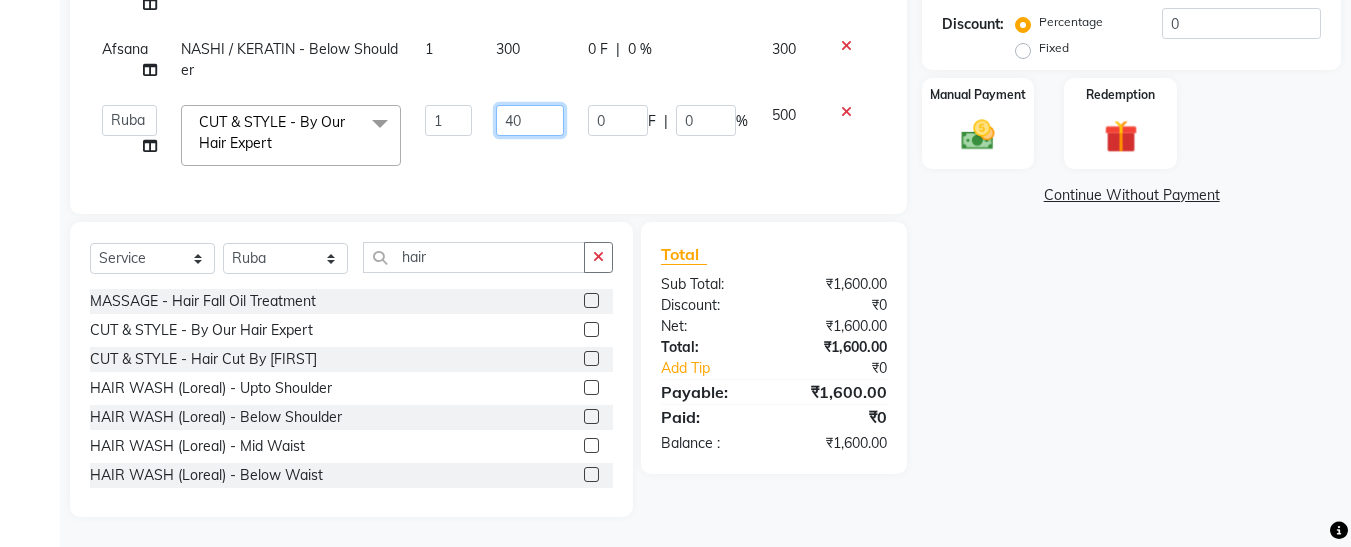 type on "4" 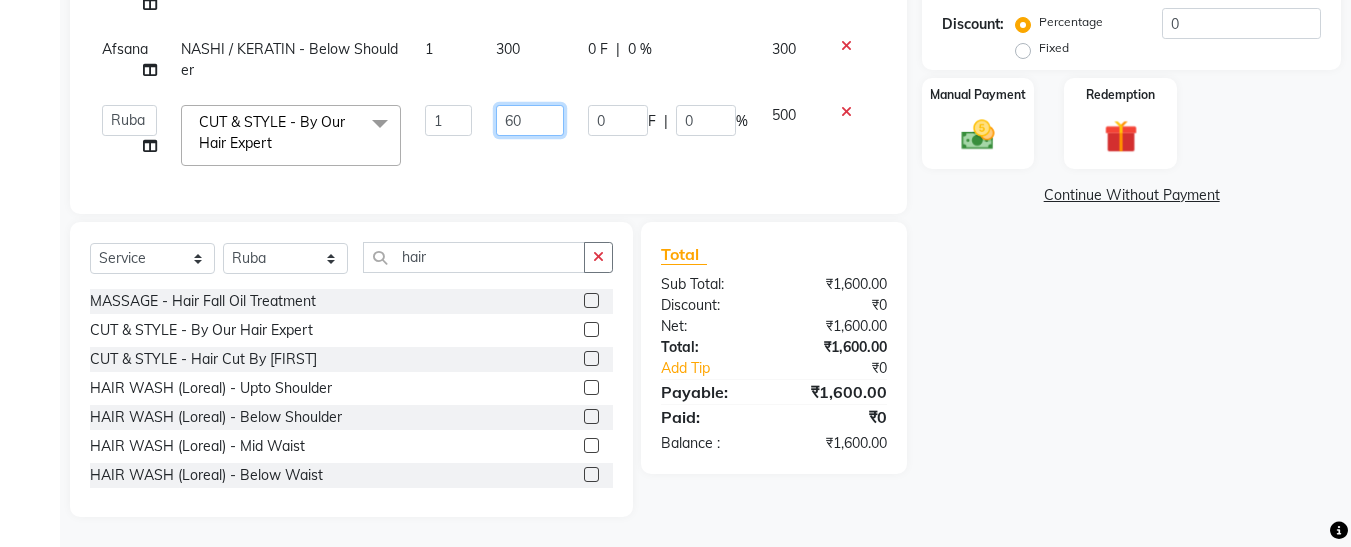 type on "600" 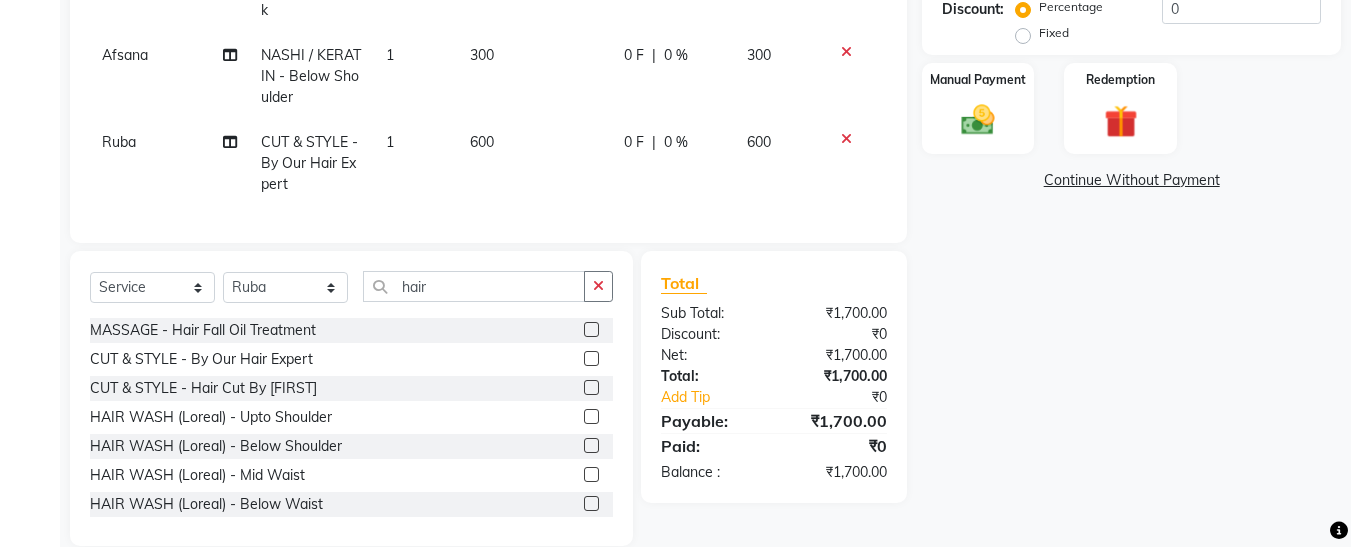 click on "Client +91 [PHONE] Date [DATE] Invoice Number V/2025 V/2025-26 1770 Services Stylist Service Qty Price Disc Total Action [FIRST] BLEACH - Full Face 1 300 0 F | 0 % 300 [FIRST] POWER MASK - Charcoal Mask 1 500 0 F | 0 % 500 [FIRST] NASHI / KERATIN - Below Shoulder 1 300 0 F | 0 % 300 [FIRST] CUT & STYLE - By Our Hair Expert 1 600 0 F | 0 % 600 Select  Service  Product  Membership  Package Voucher Prepaid Gift Card  Select Stylist [FIRST] [FIRST]  [FIRST] [FIRST] [FIRST] [FIRST] [FIRST] [FIRST] [FIRST] [FIRST] hair MASSAGE - Hair Fall Oil Treatment  CUT & STYLE - By Our Hair Expert  CUT & STYLE - Hair Cut By [FIRST]  HAIR WASH (Loreal) - Upto Shoulder  HAIR WASH (Loreal) - Below Shoulder  HAIR WASH (Loreal) - Mid Waist  HAIR WASH (Loreal) - Below Waist  HAIR SPA (LOREAL) - Upto Shoulder  HAIR SPA (LOREAL) - Below Shoulder  HAIR SPA (LOREAL) - Mid Waist  HAIR SPA (LOREAL) - Below Waist  HAIR WASH  HAIR SET  Makeup with hair  Hairstyles  Total Sub Total: ₹1,700.00 Discount: ₹0 Net: ₹1,700.00 Total: ₹1,700.00 Add Tip ₹0" 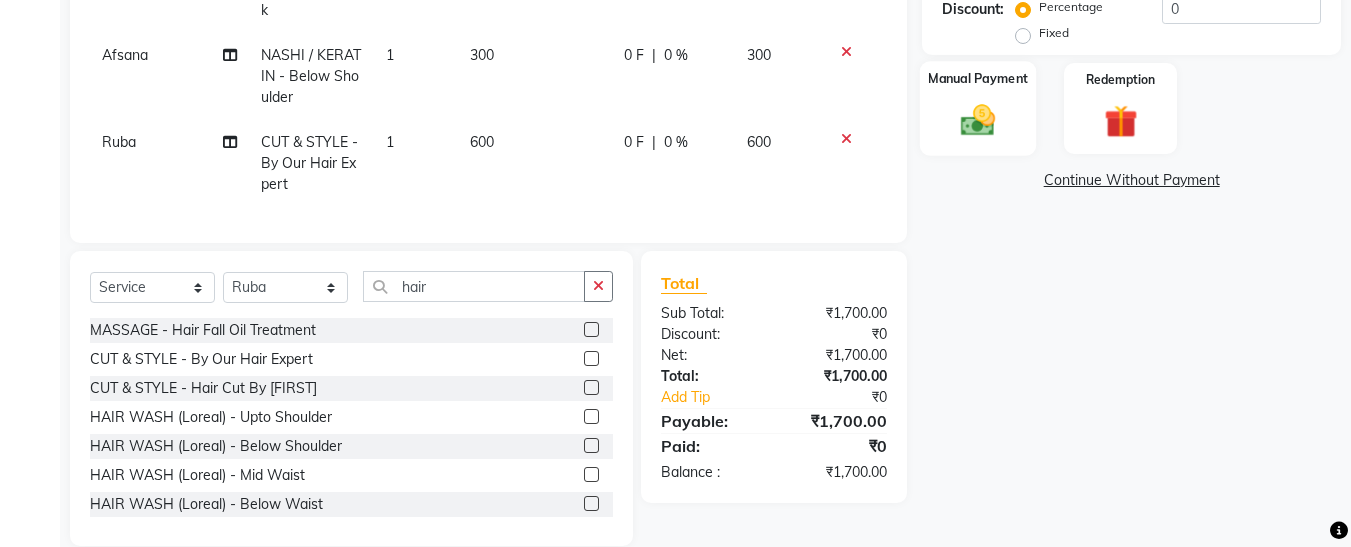 click 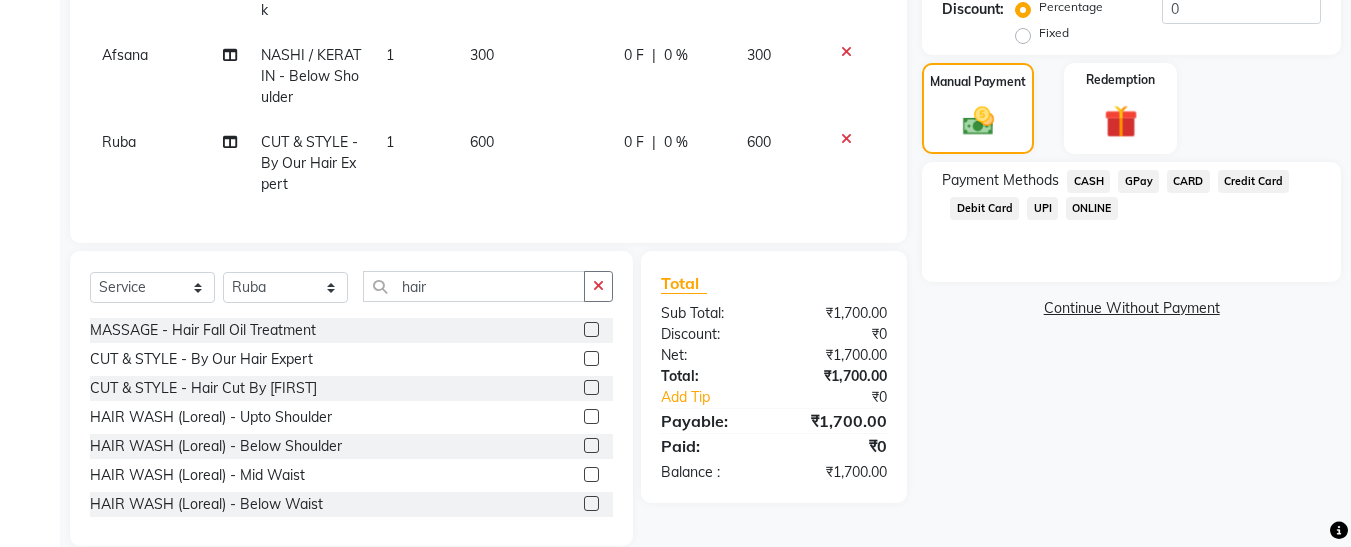 click on "CASH" 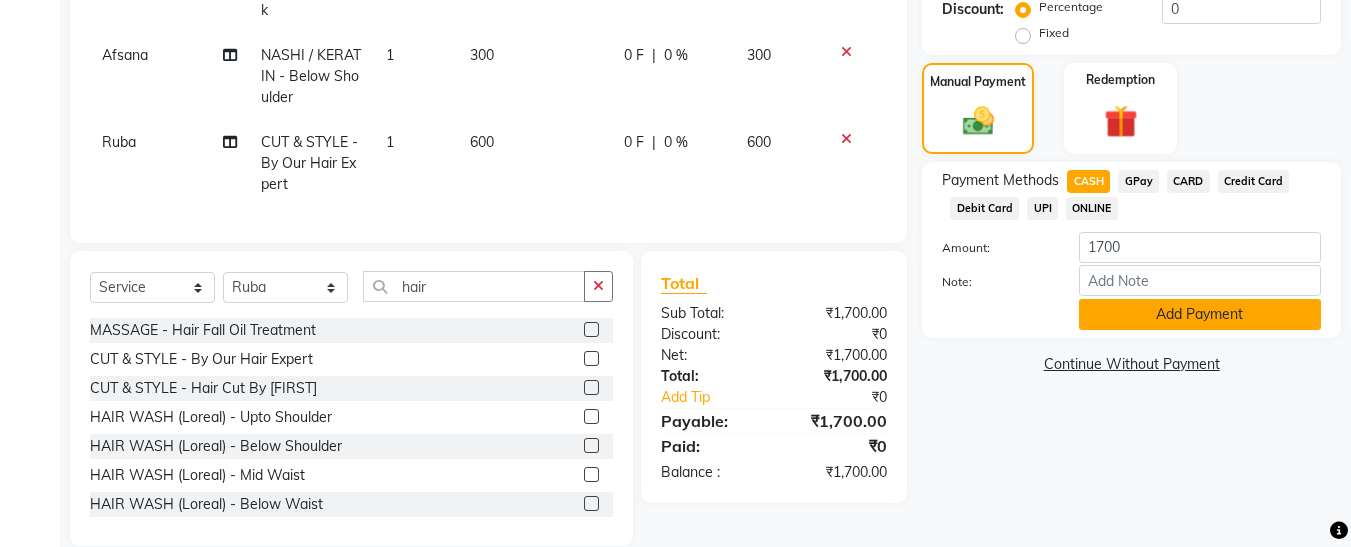 click on "Add Payment" 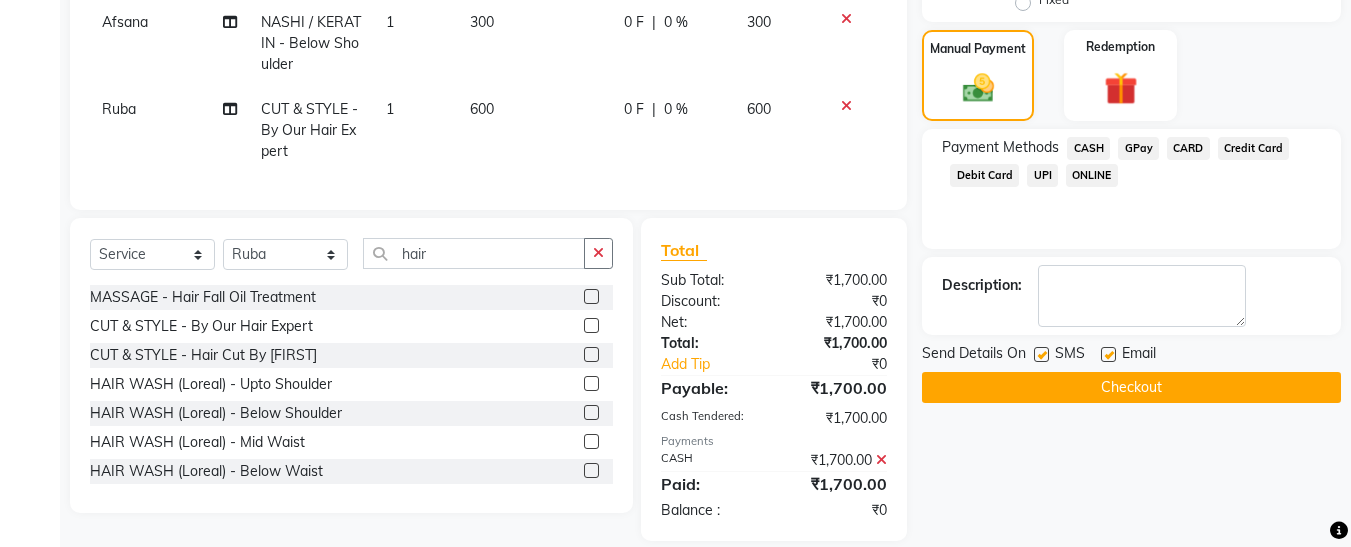 scroll, scrollTop: 522, scrollLeft: 0, axis: vertical 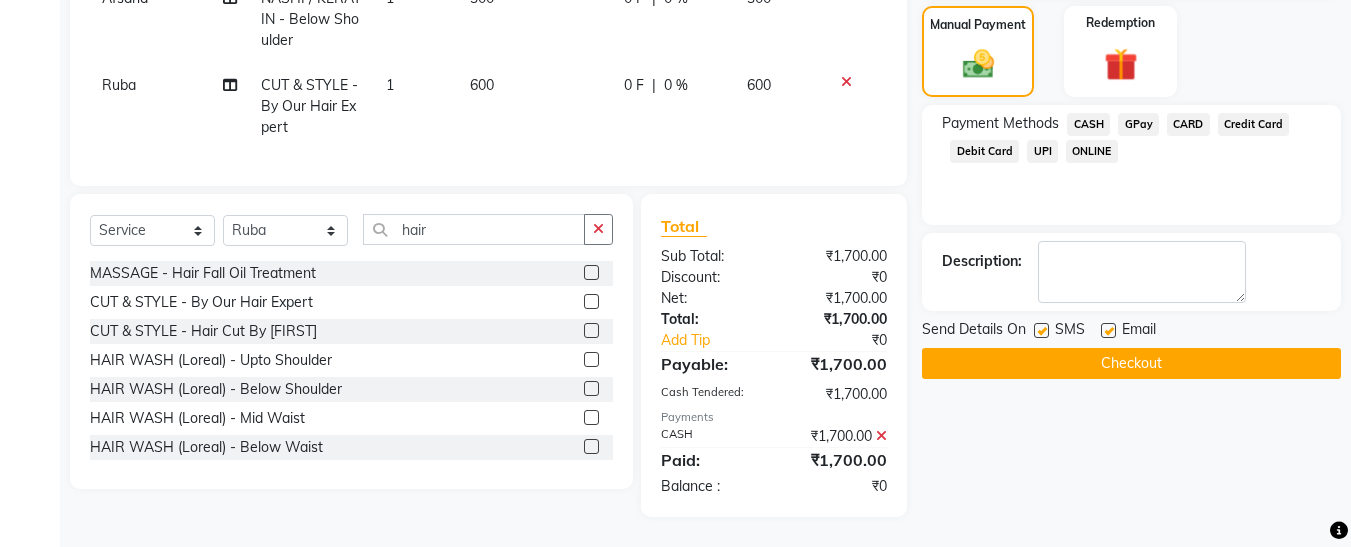 click 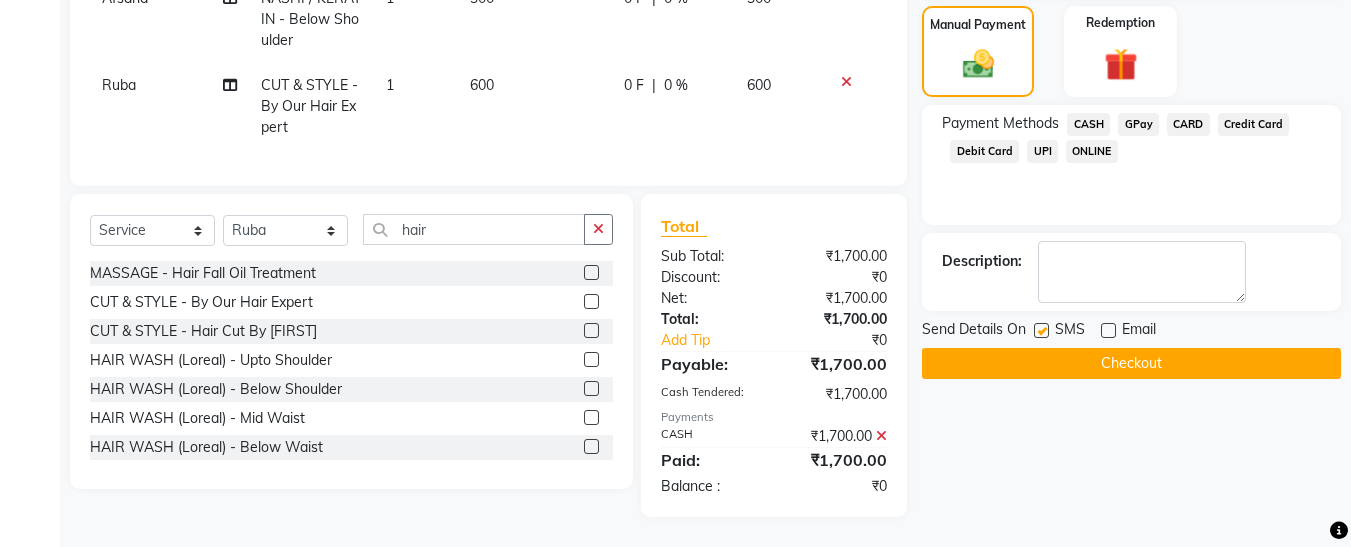 click 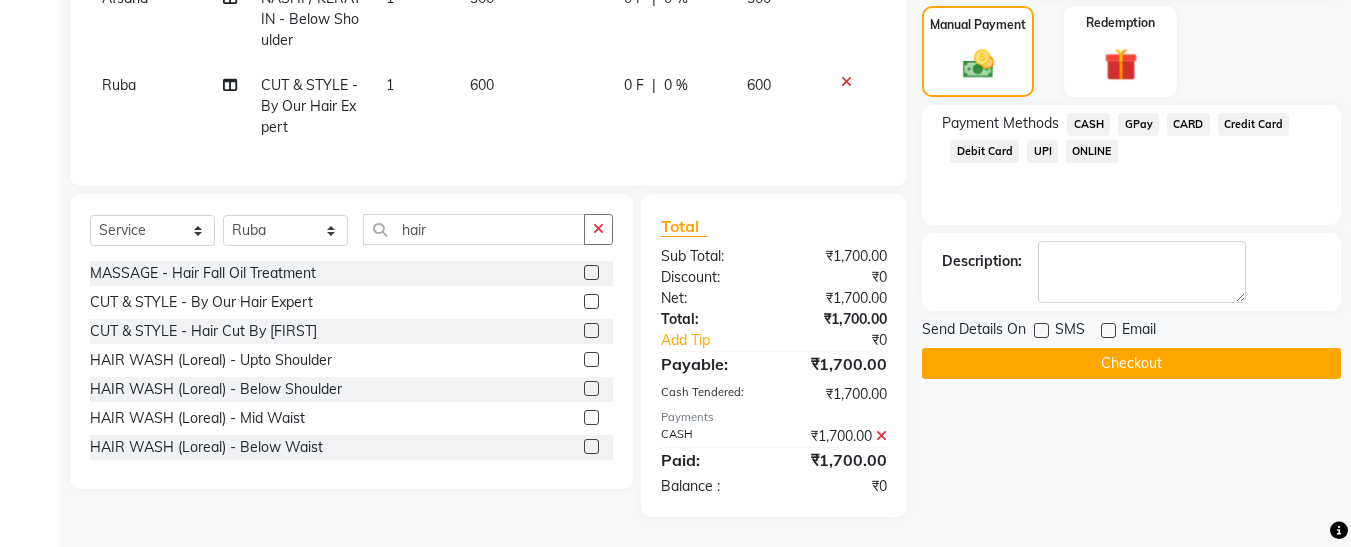 click on "Checkout" 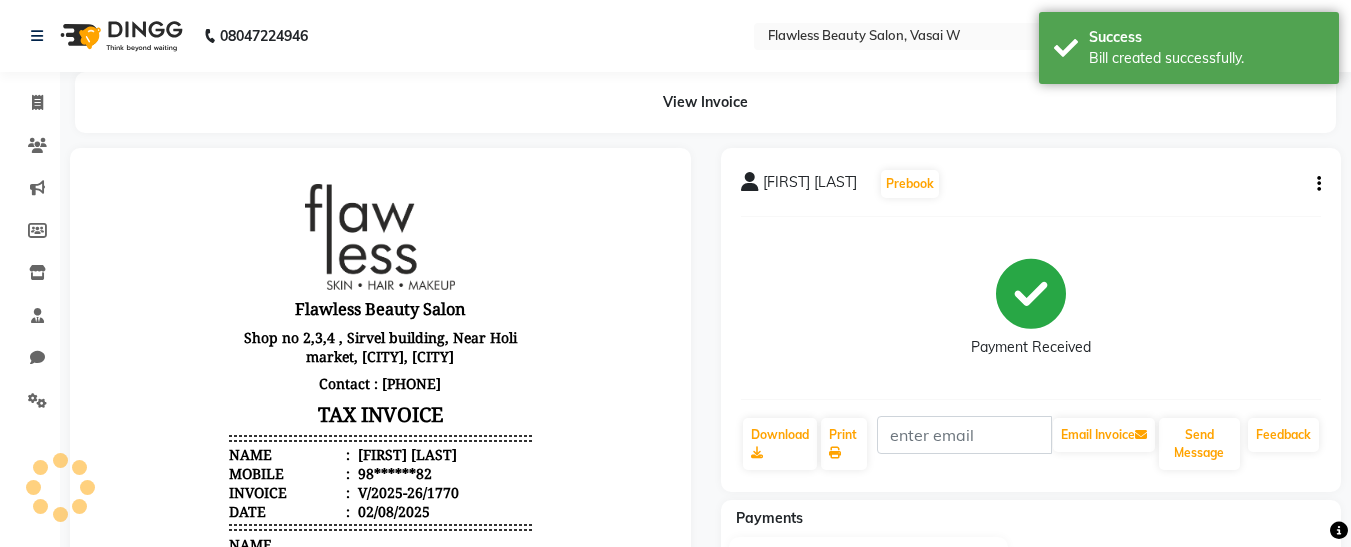 scroll, scrollTop: 0, scrollLeft: 0, axis: both 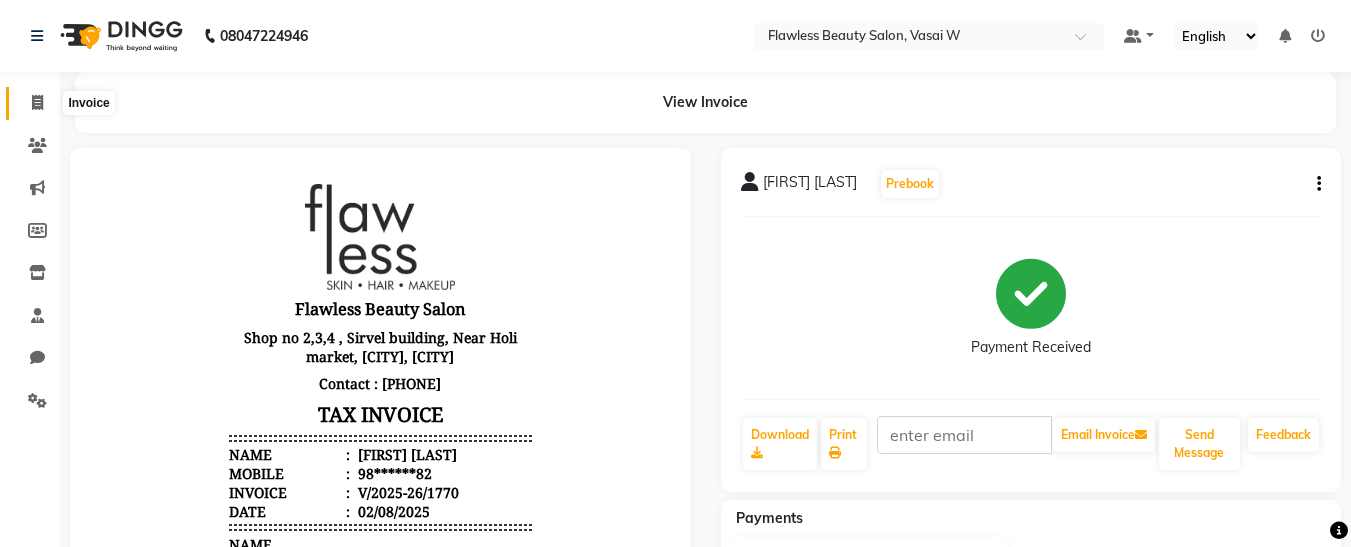 click 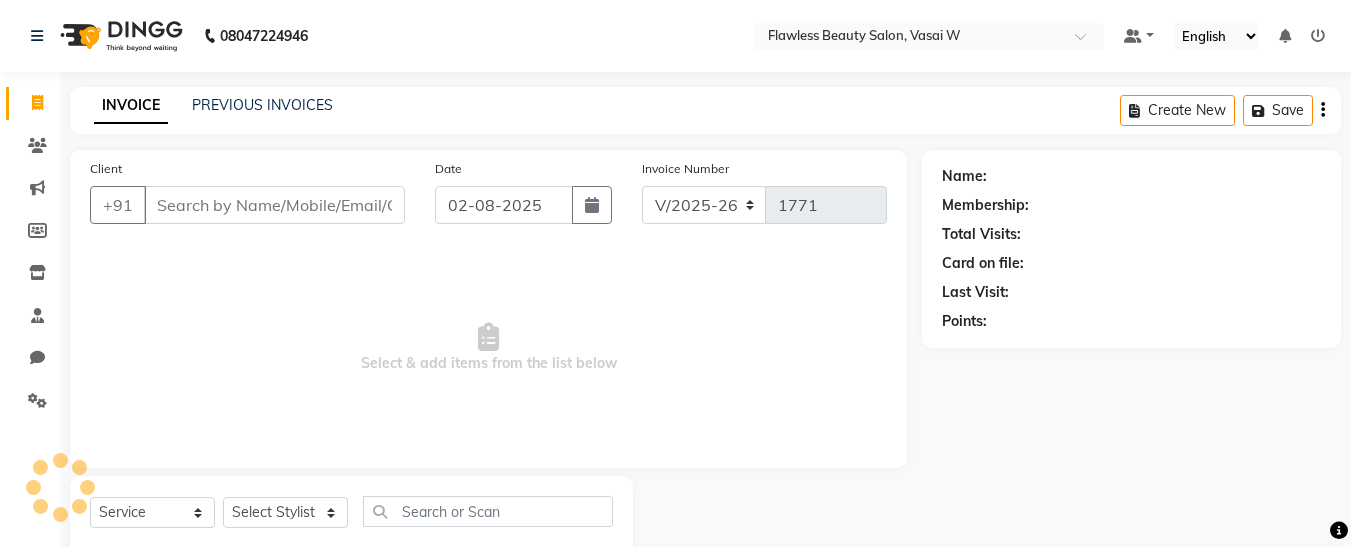 scroll, scrollTop: 54, scrollLeft: 0, axis: vertical 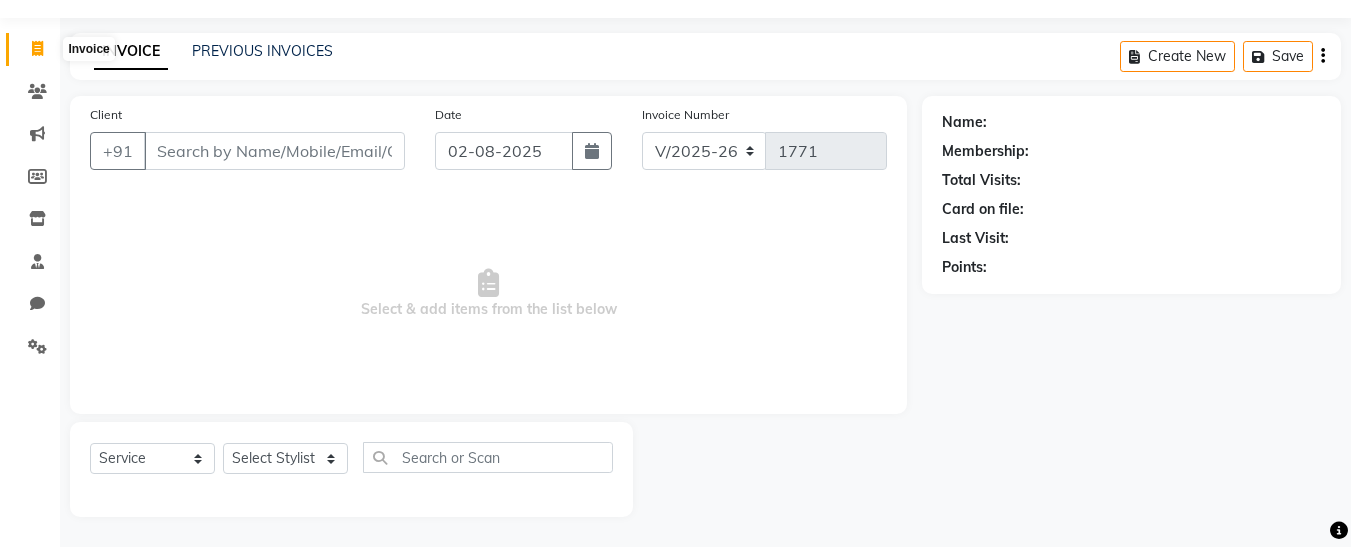 click 